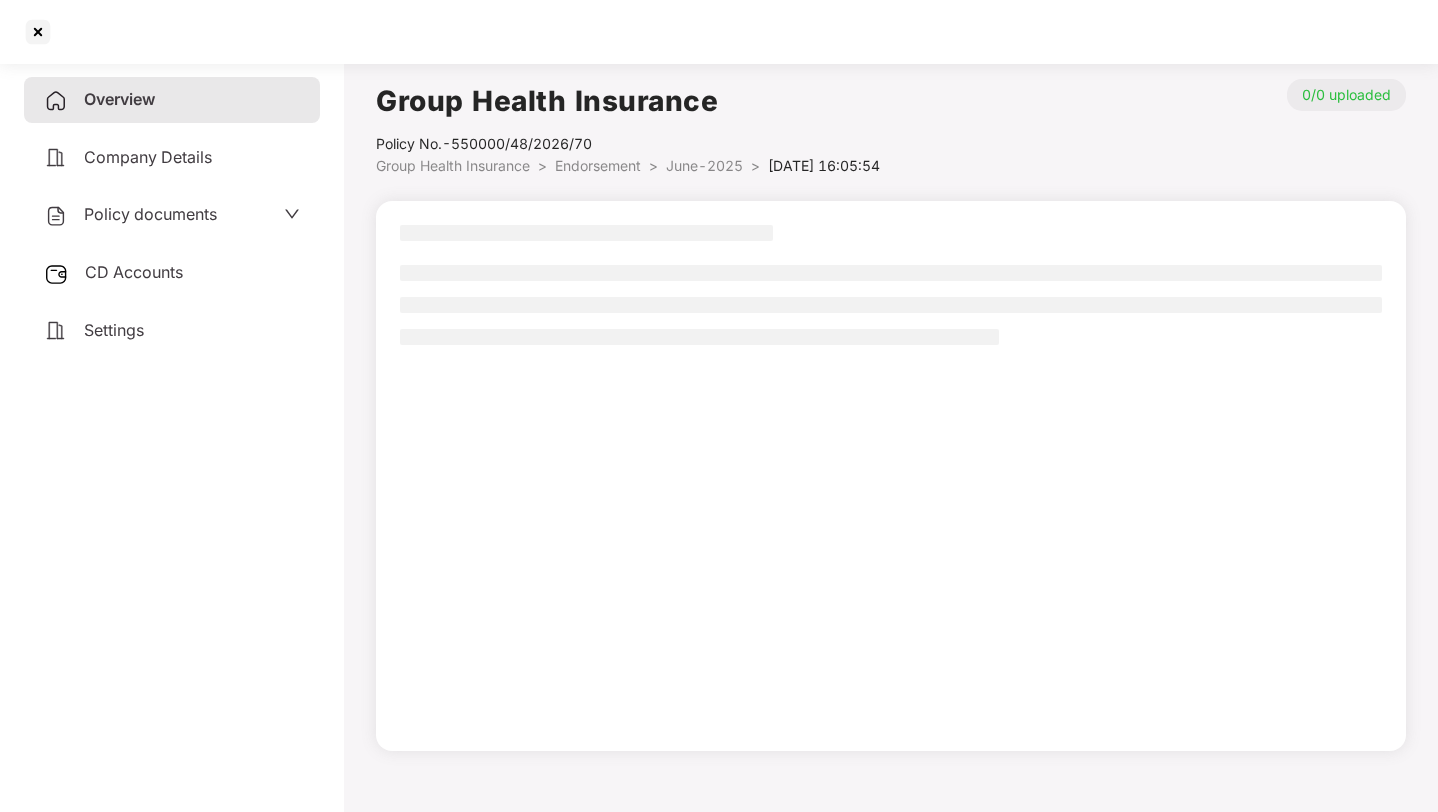 scroll, scrollTop: 0, scrollLeft: 0, axis: both 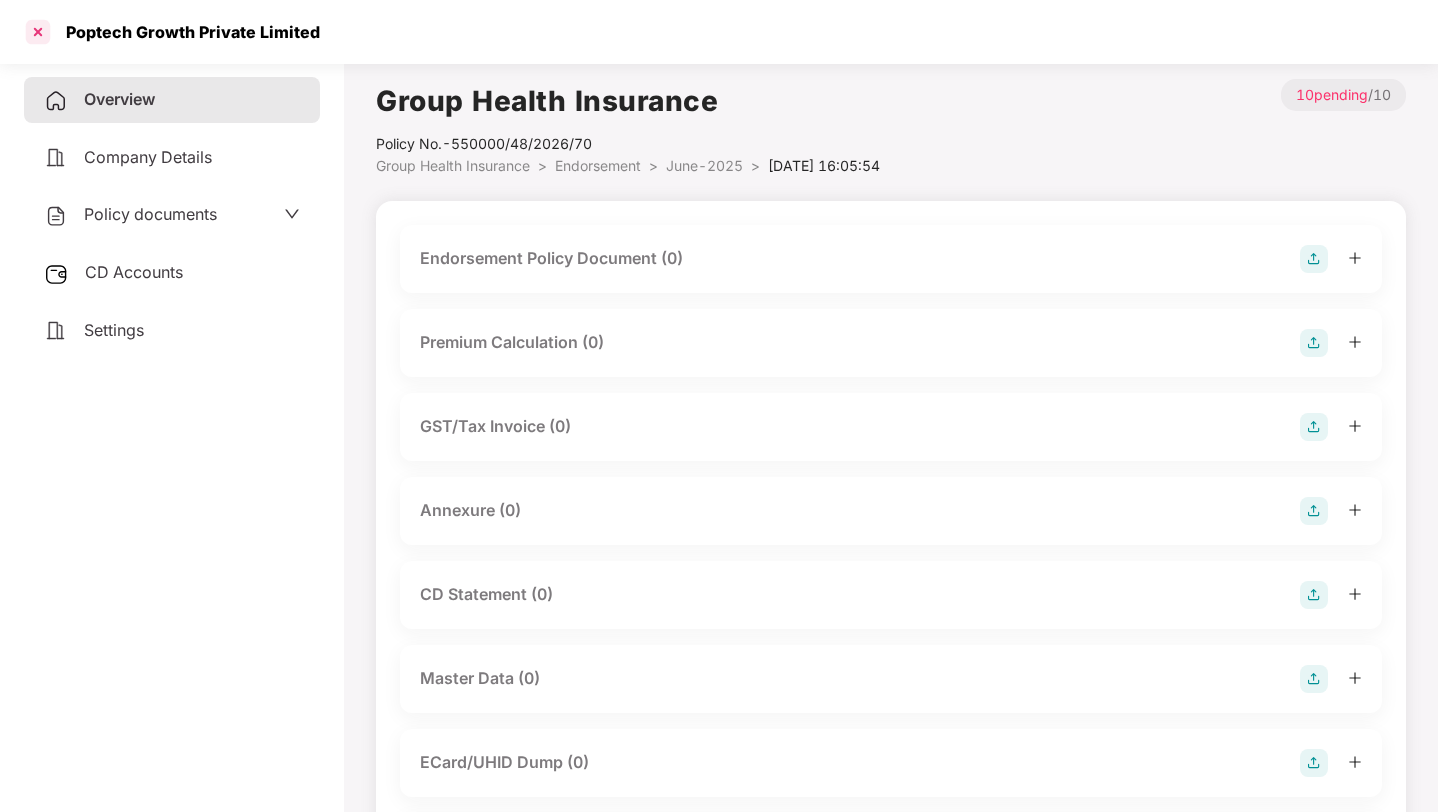 click at bounding box center [38, 32] 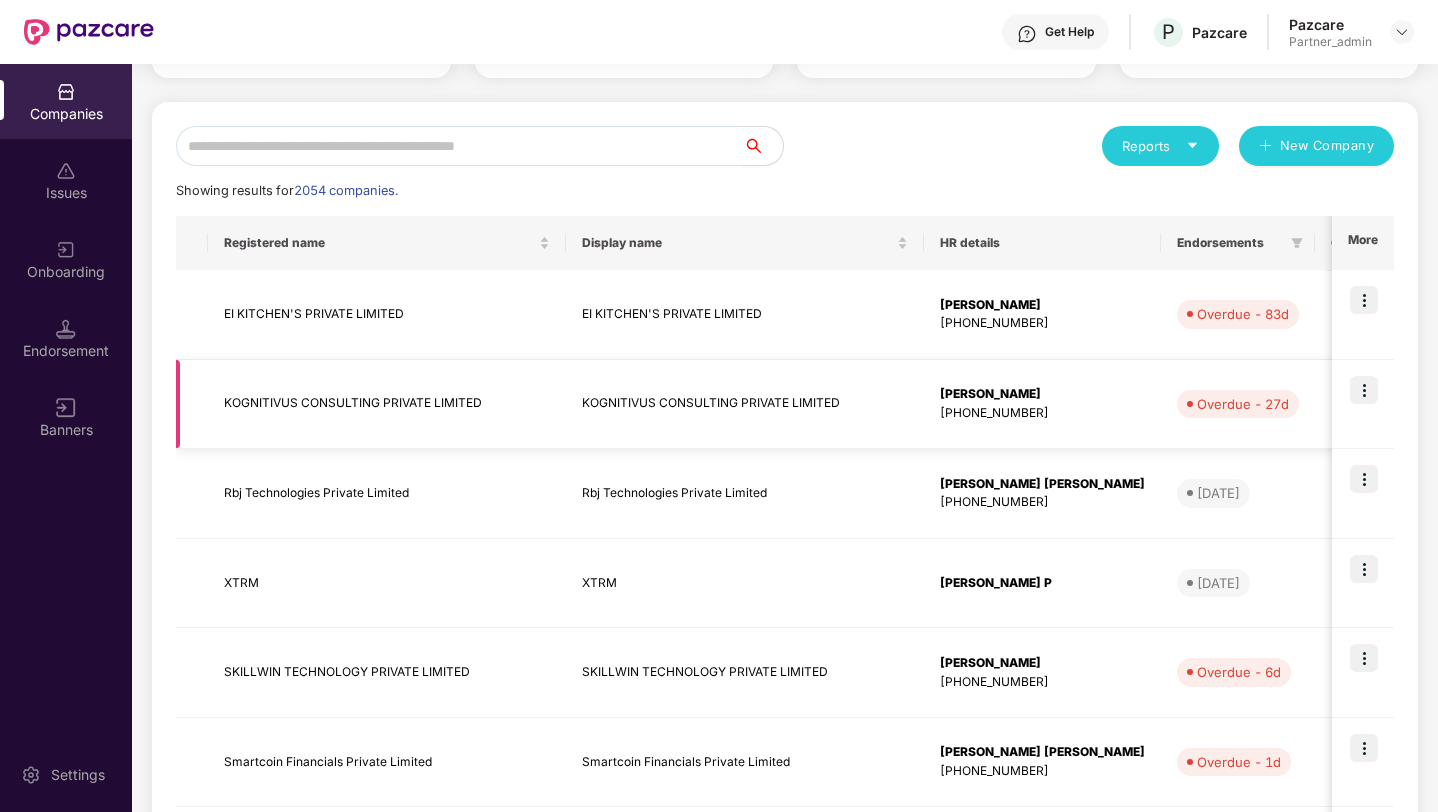 scroll, scrollTop: 184, scrollLeft: 0, axis: vertical 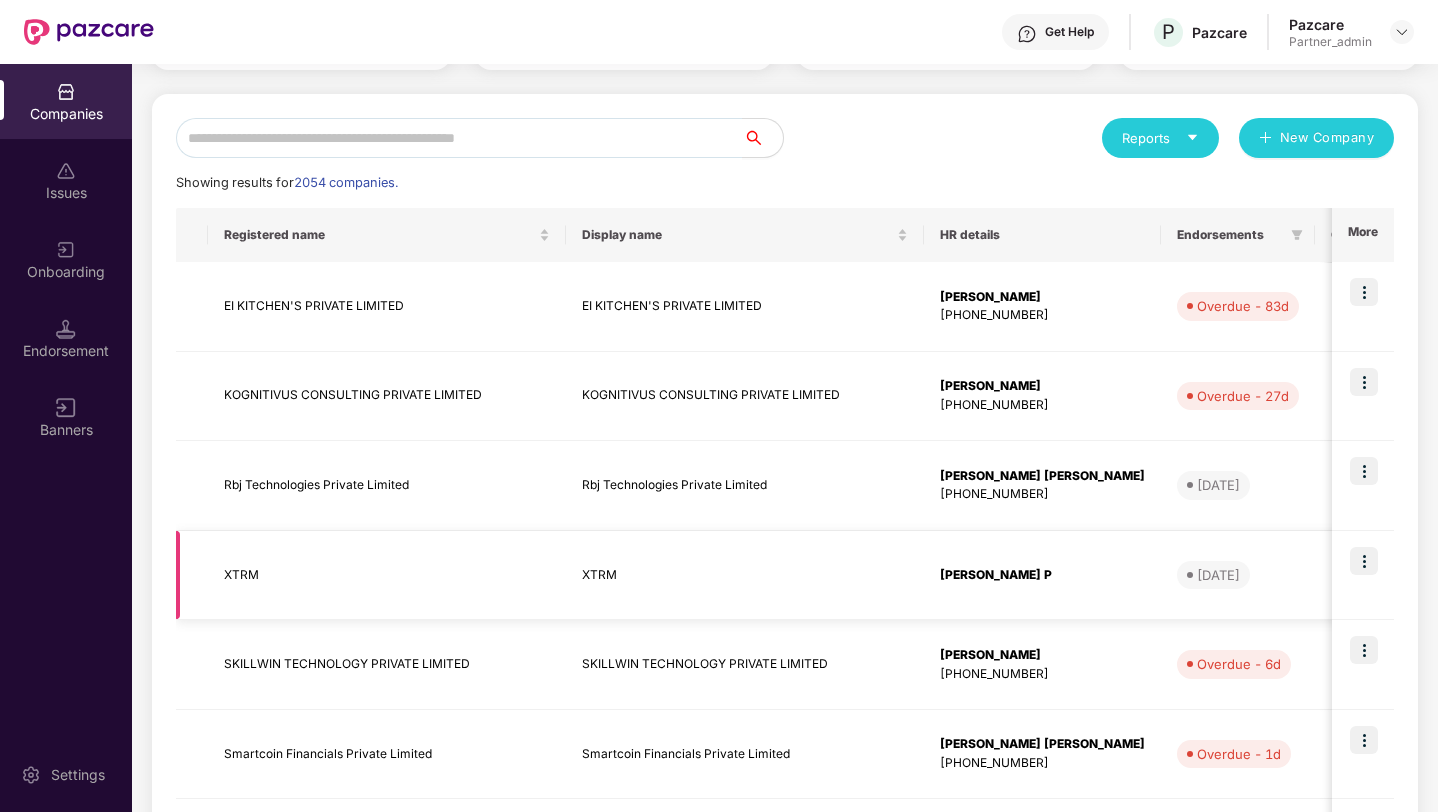click at bounding box center (1364, 561) 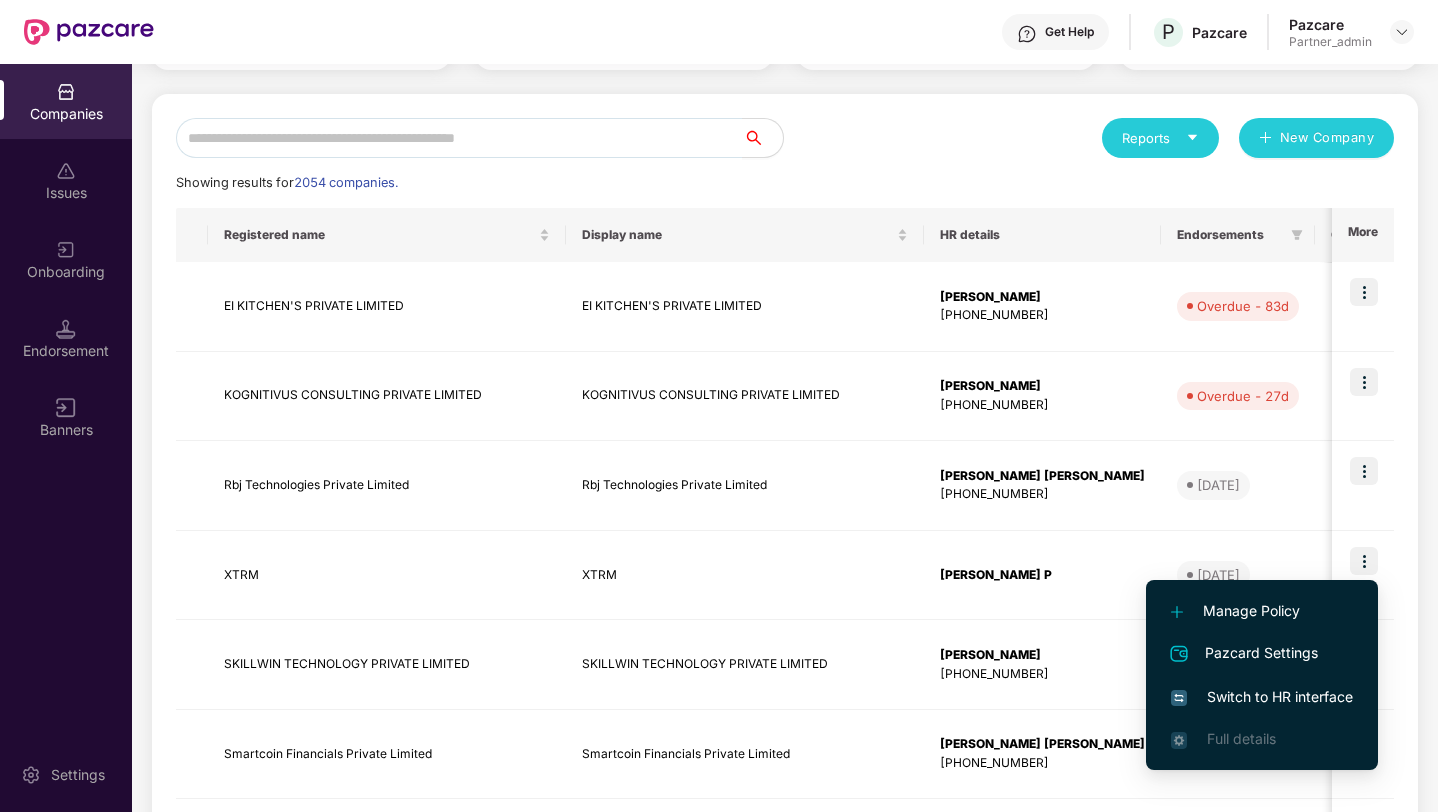 click on "Switch to HR interface" at bounding box center (1262, 697) 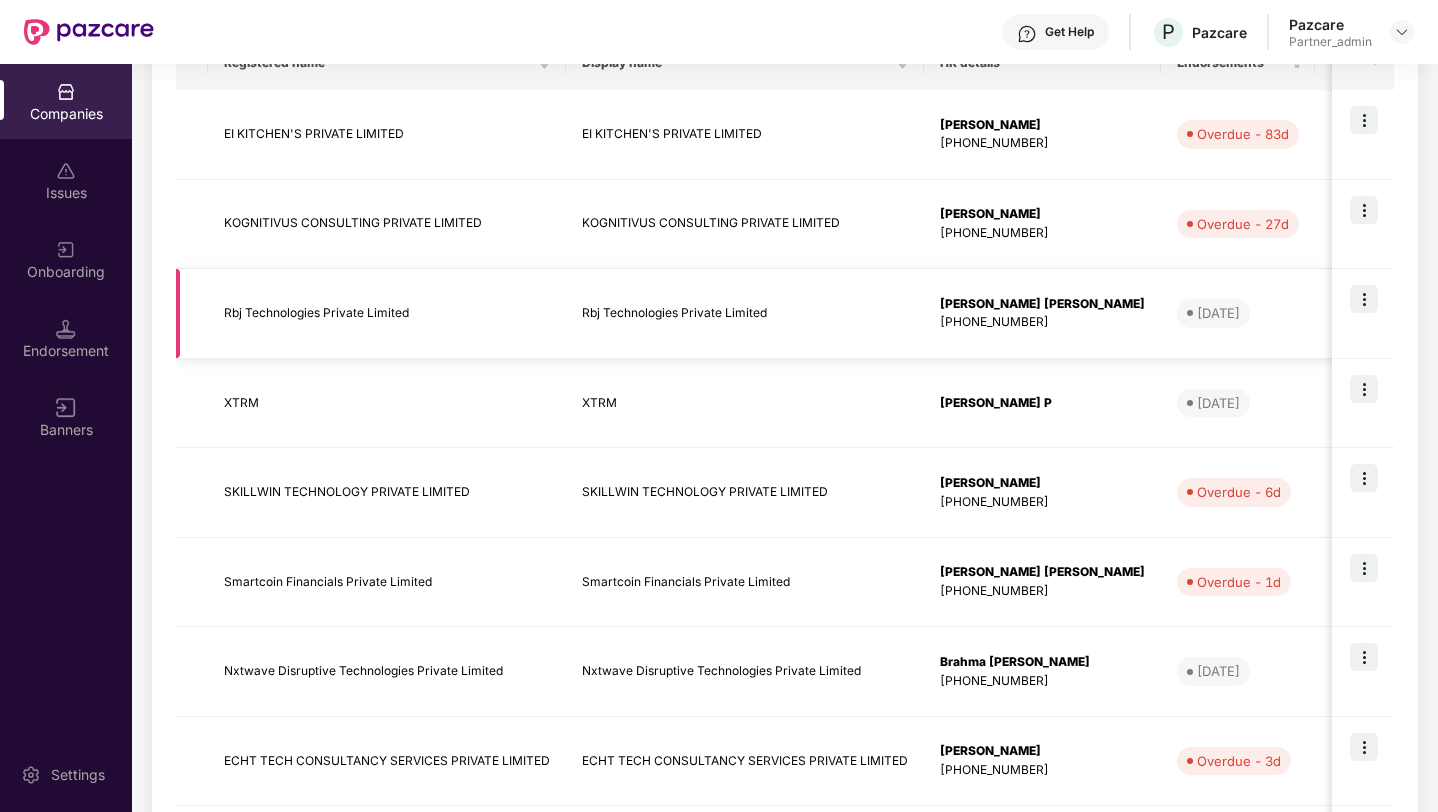 scroll, scrollTop: 391, scrollLeft: 0, axis: vertical 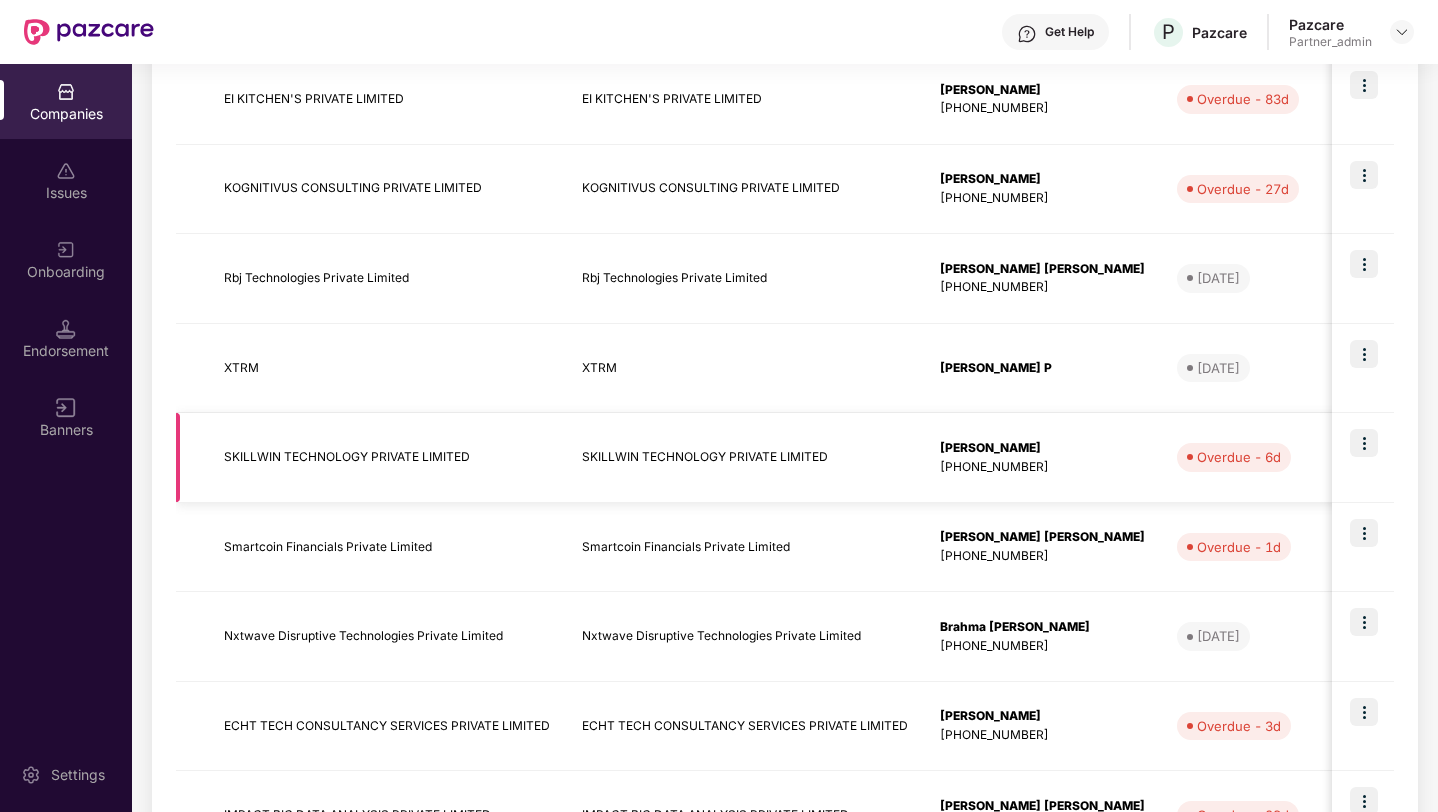 click on "SKILLWIN TECHNOLOGY PRIVATE LIMITED" at bounding box center [387, 458] 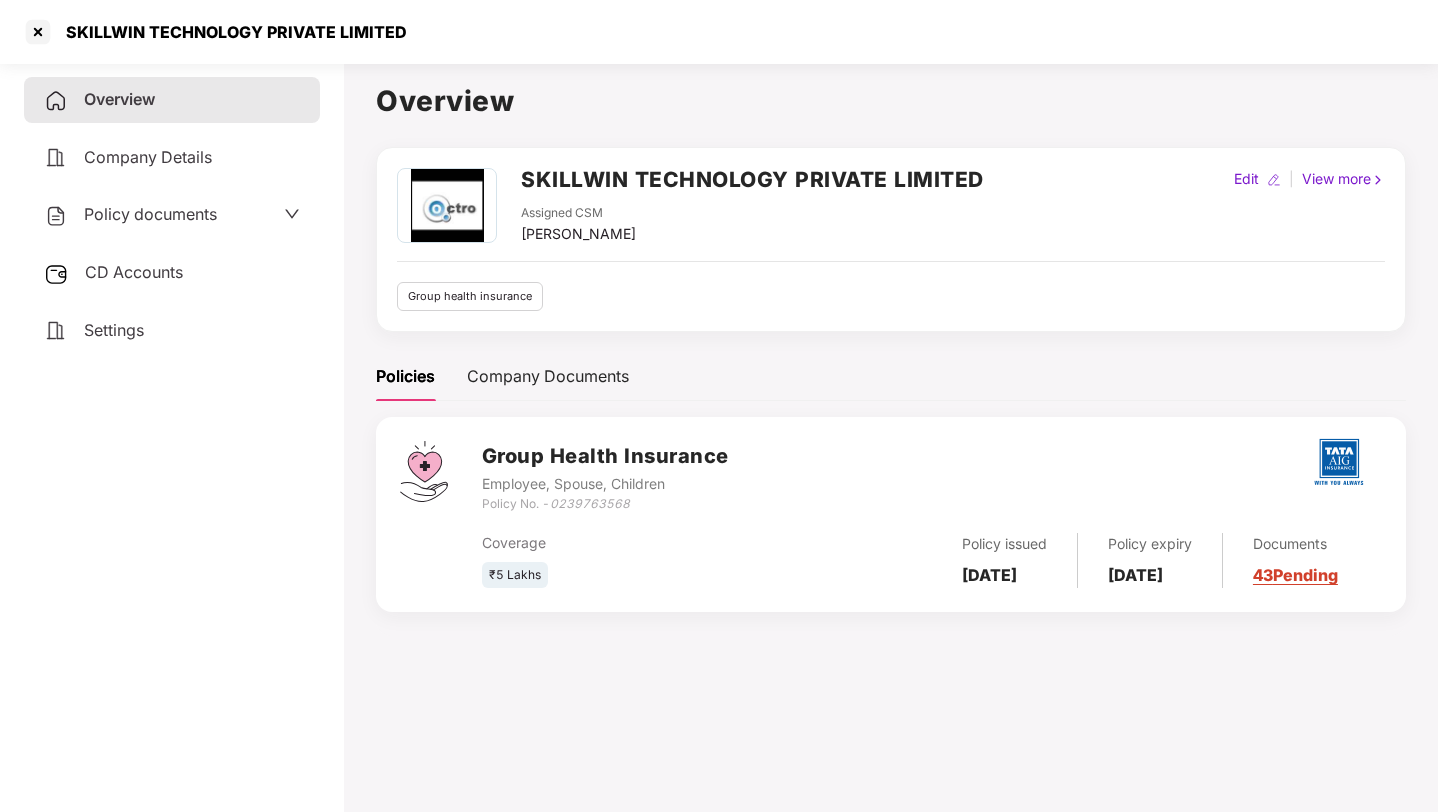 click on "43  Pending" at bounding box center (1295, 575) 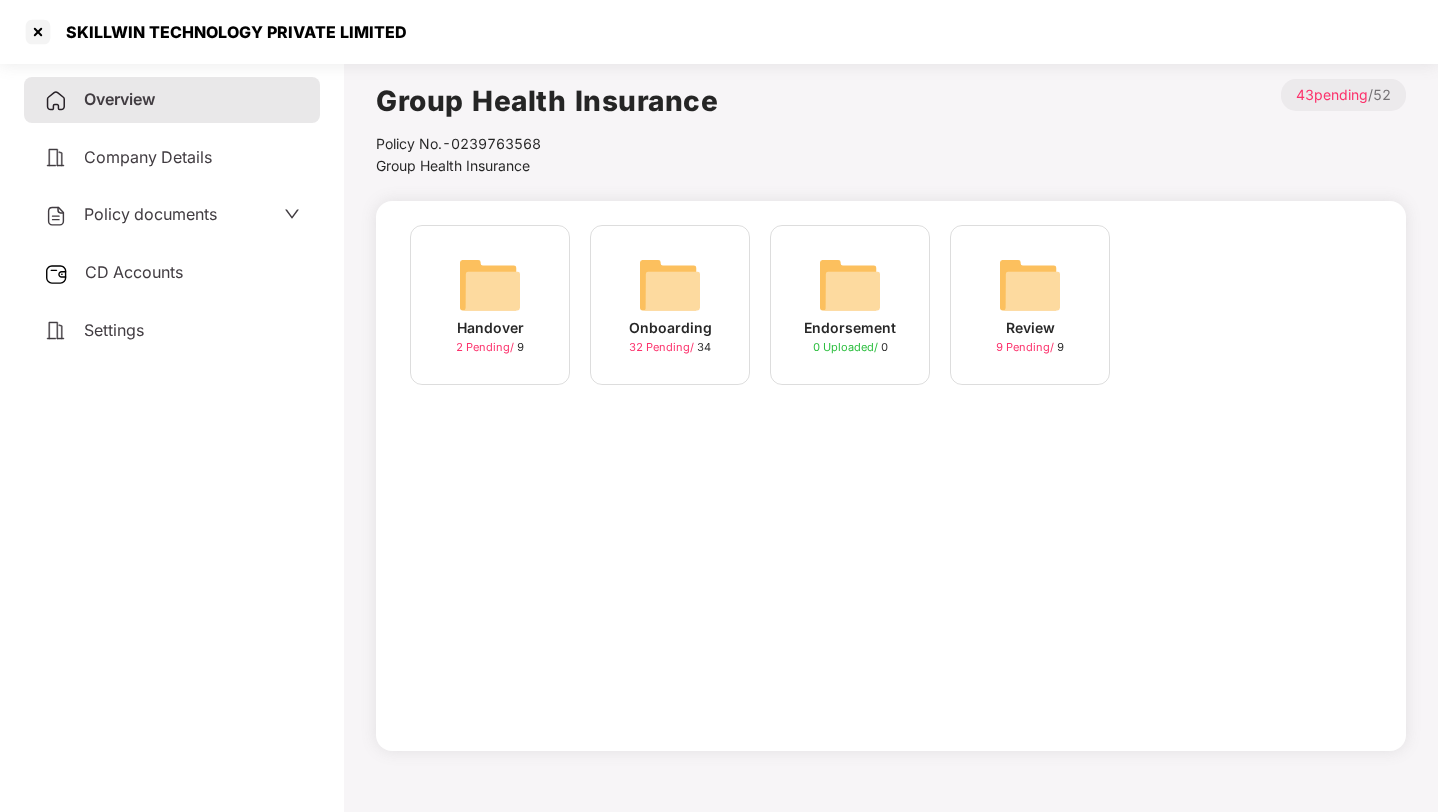 click on "Onboarding 32 Pending  /     34" at bounding box center [670, 305] 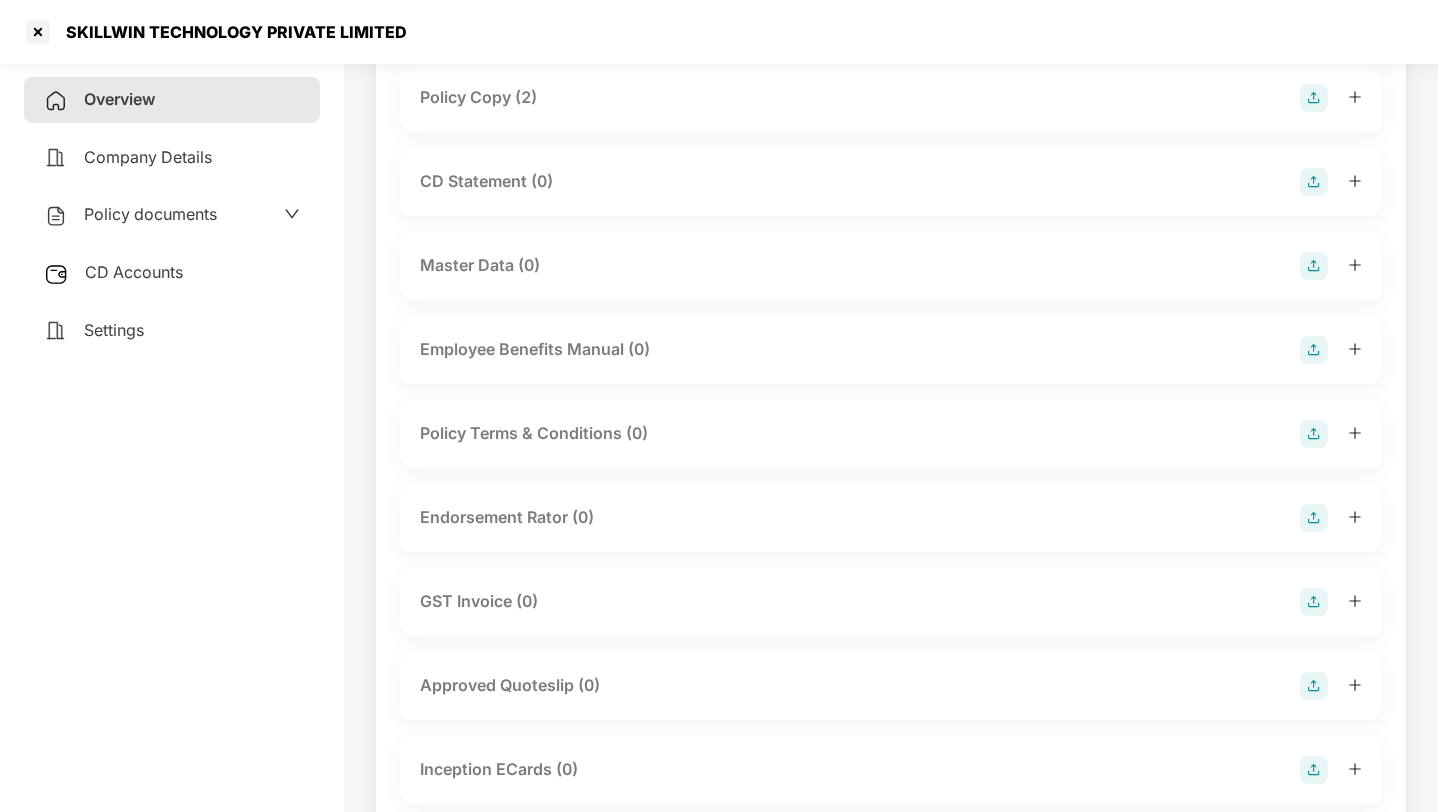 scroll, scrollTop: 279, scrollLeft: 0, axis: vertical 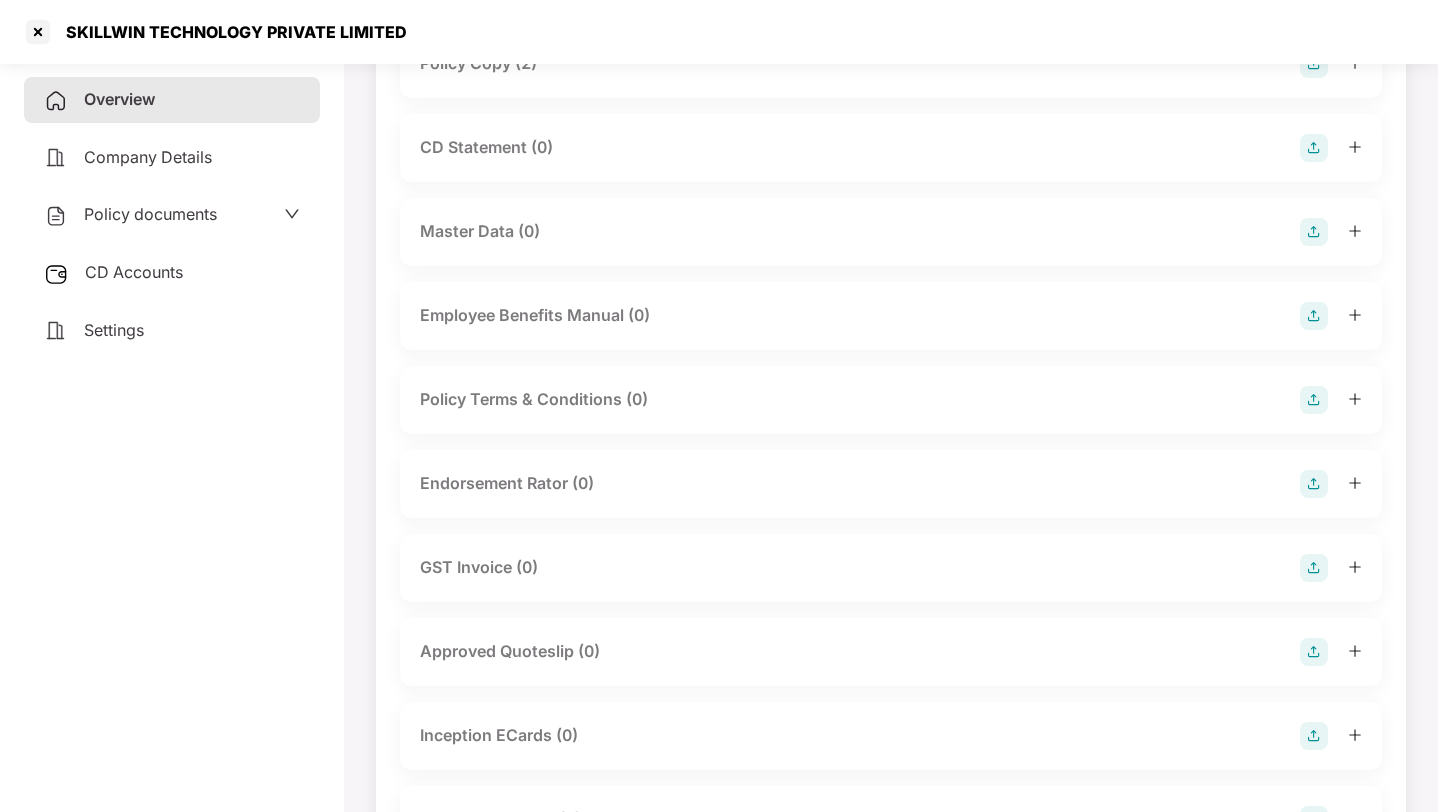 click on "GST Invoice (0)" at bounding box center (479, 567) 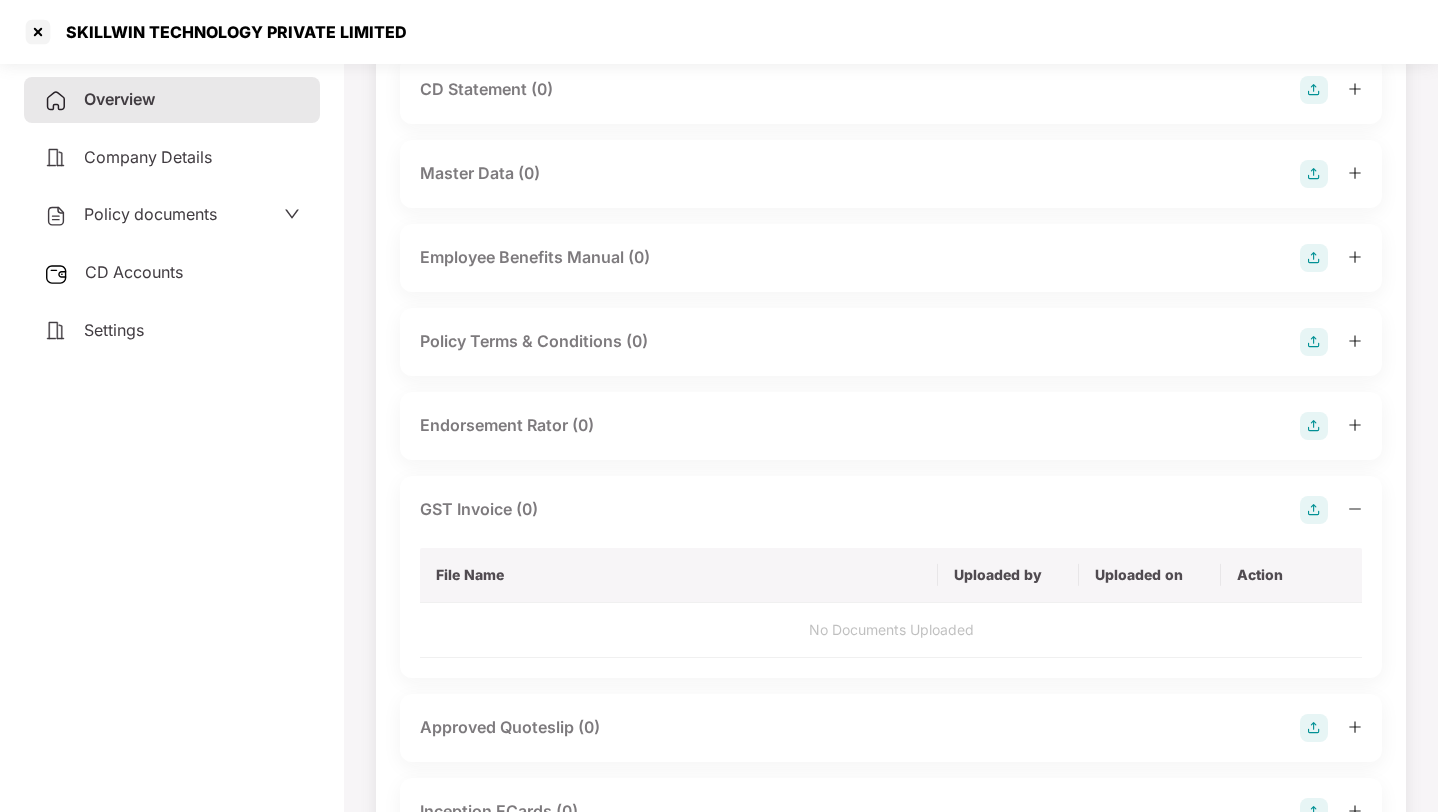 scroll, scrollTop: 403, scrollLeft: 0, axis: vertical 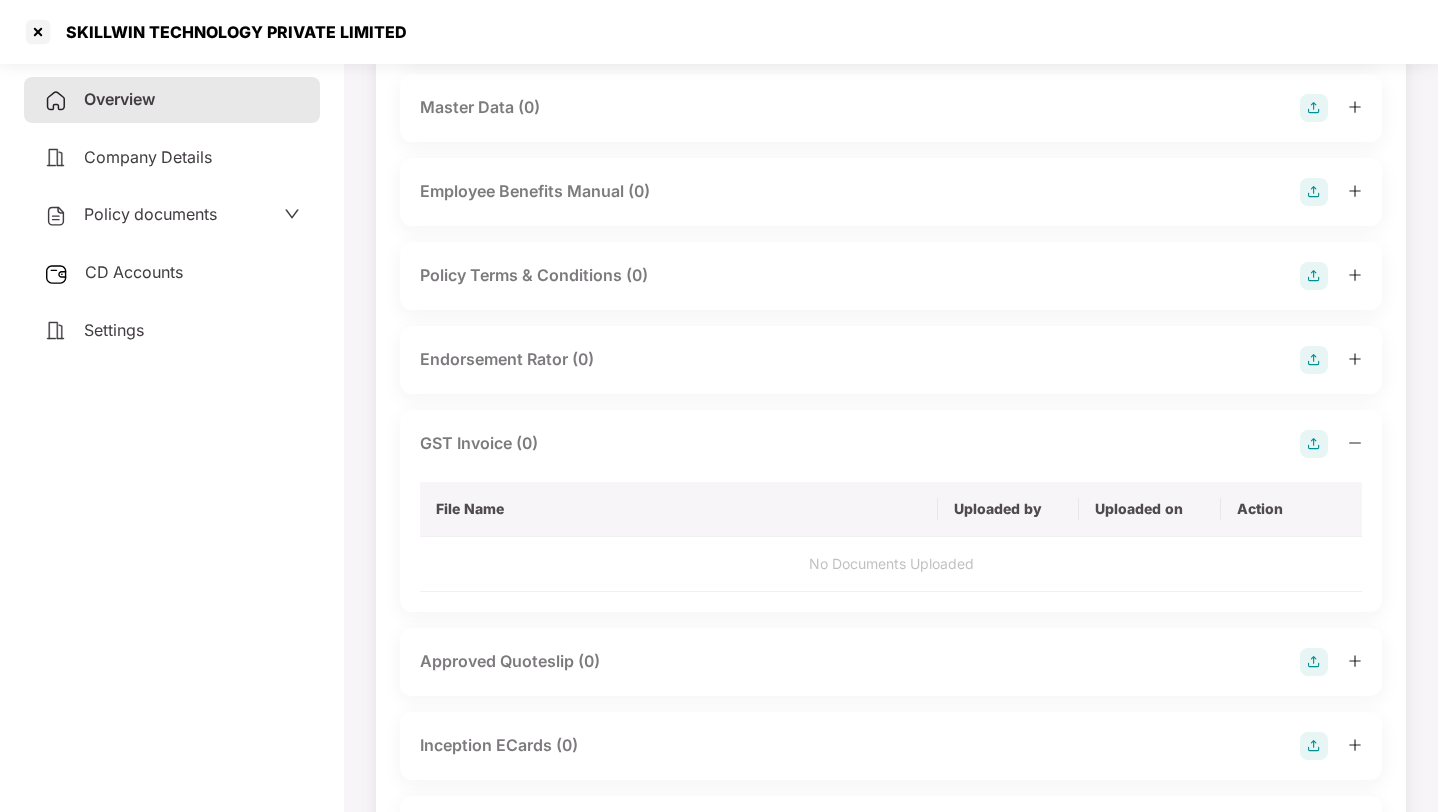 click at bounding box center (1314, 444) 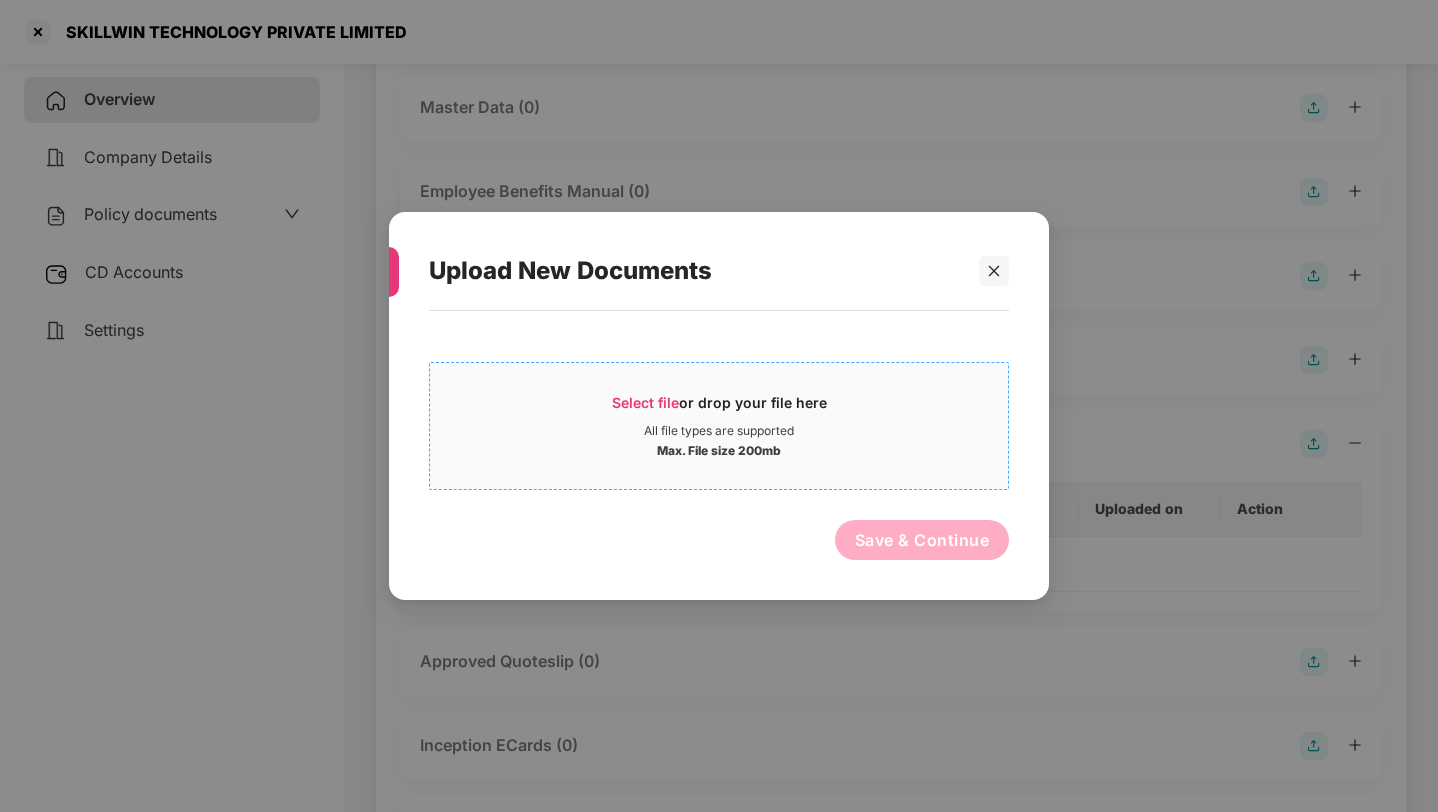 click on "All file types are supported" at bounding box center (719, 431) 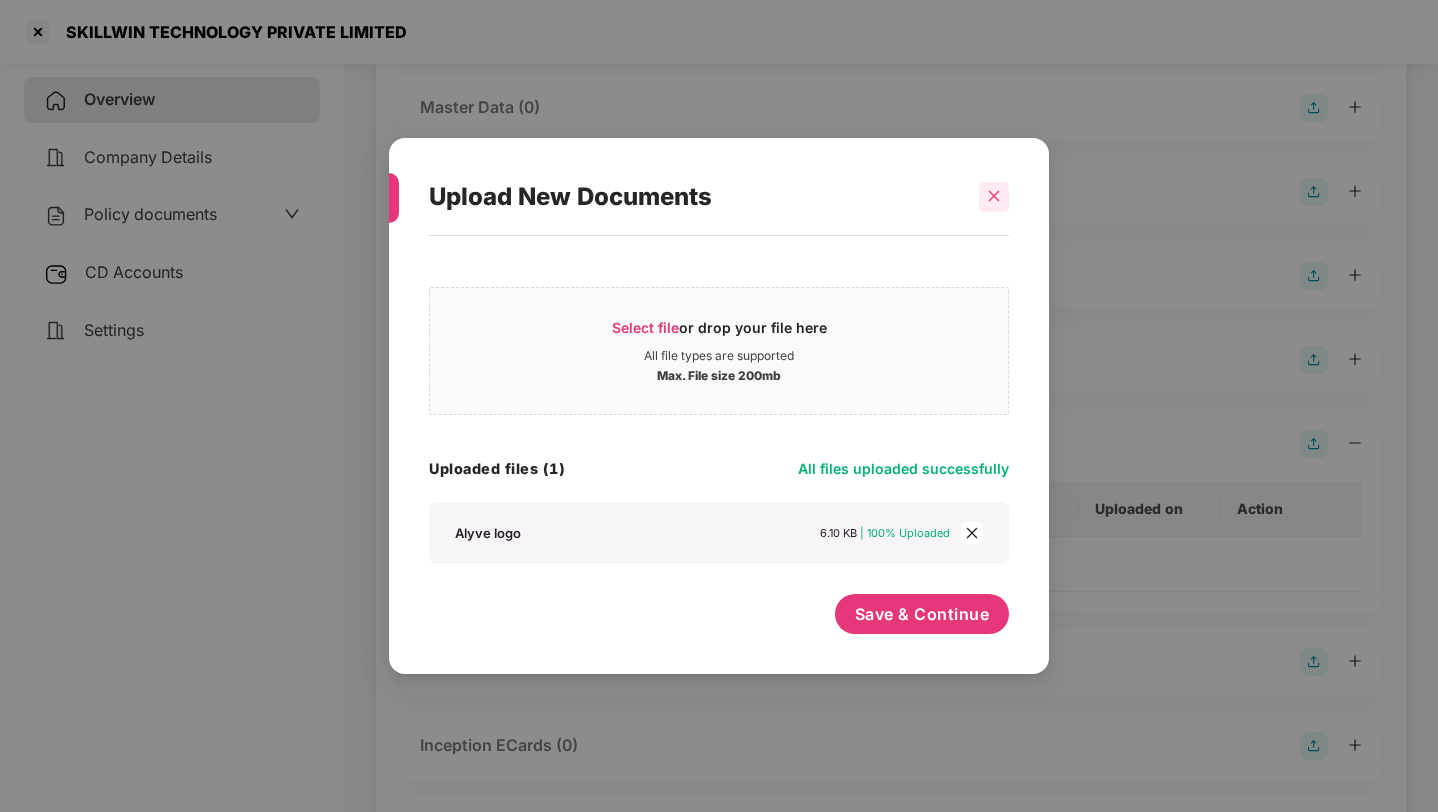 click 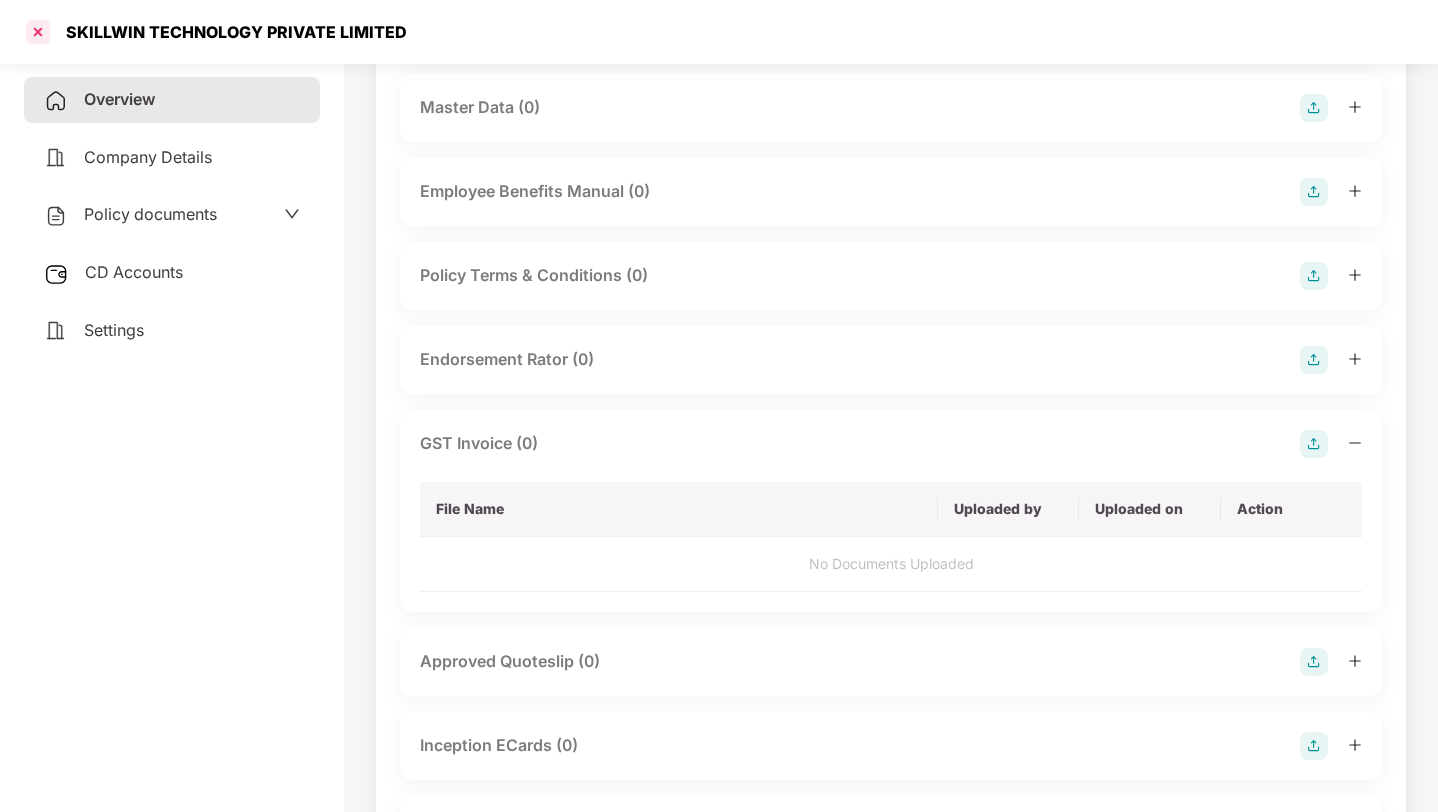 click at bounding box center (38, 32) 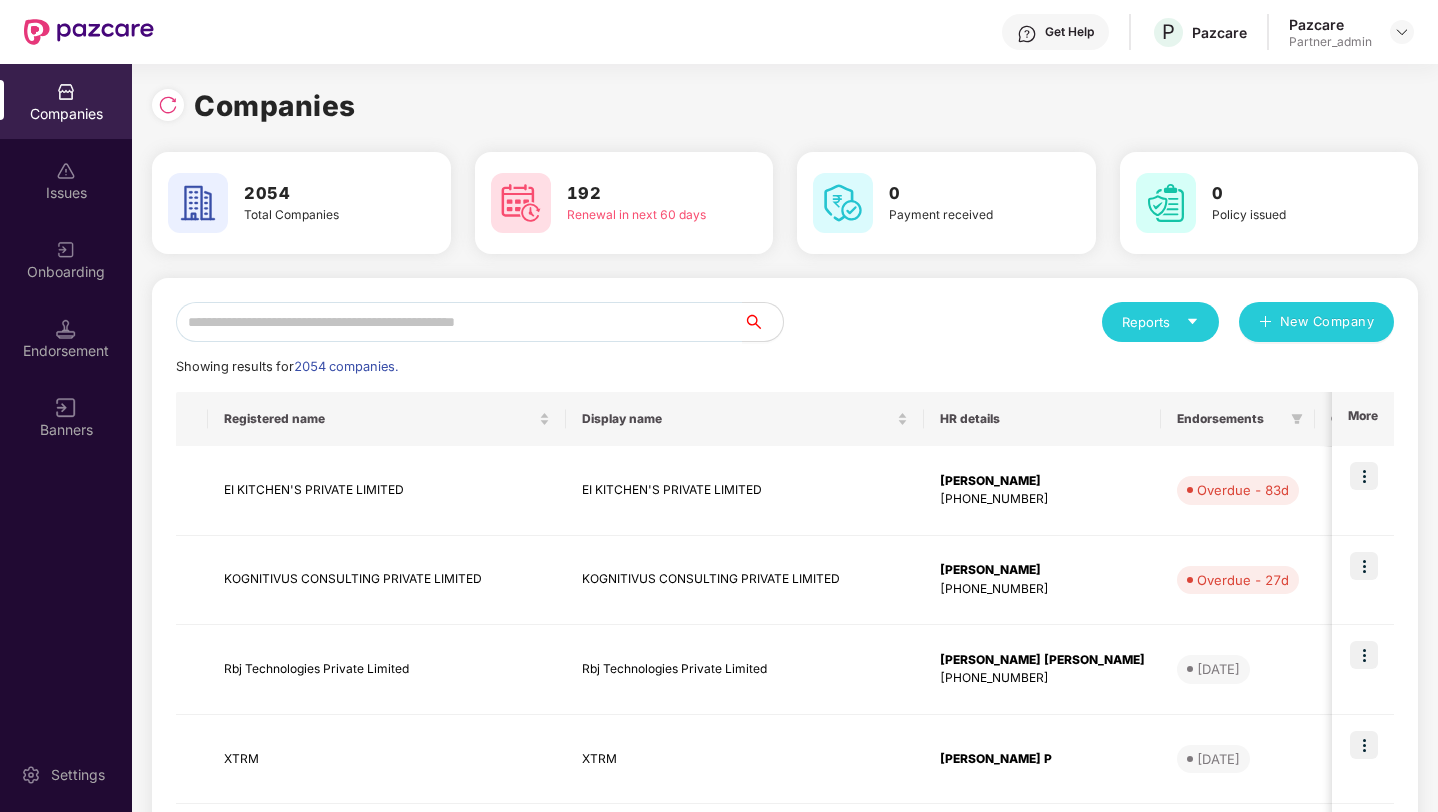 scroll, scrollTop: 0, scrollLeft: 0, axis: both 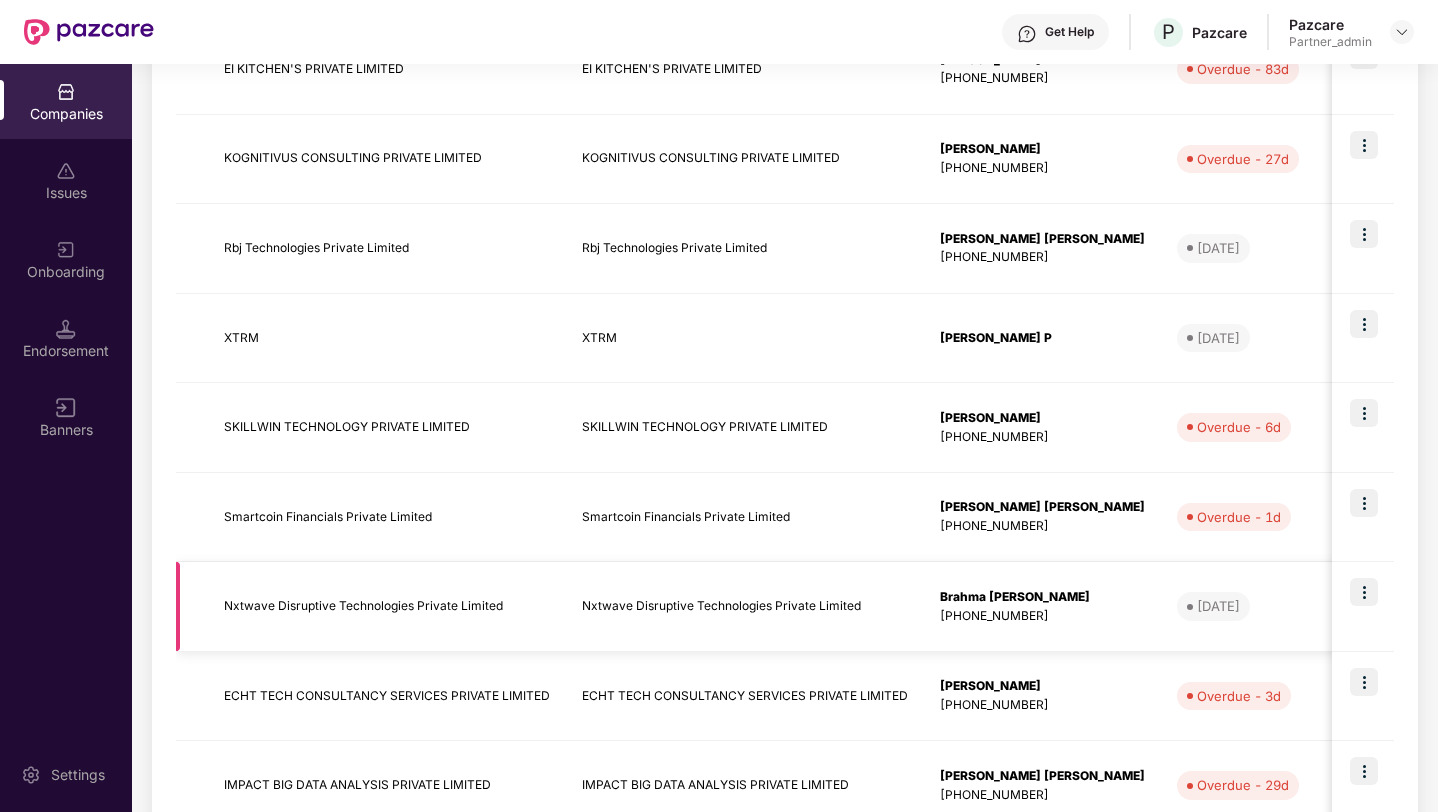 click on "Nxtwave Disruptive Technologies Private Limited" at bounding box center (387, 607) 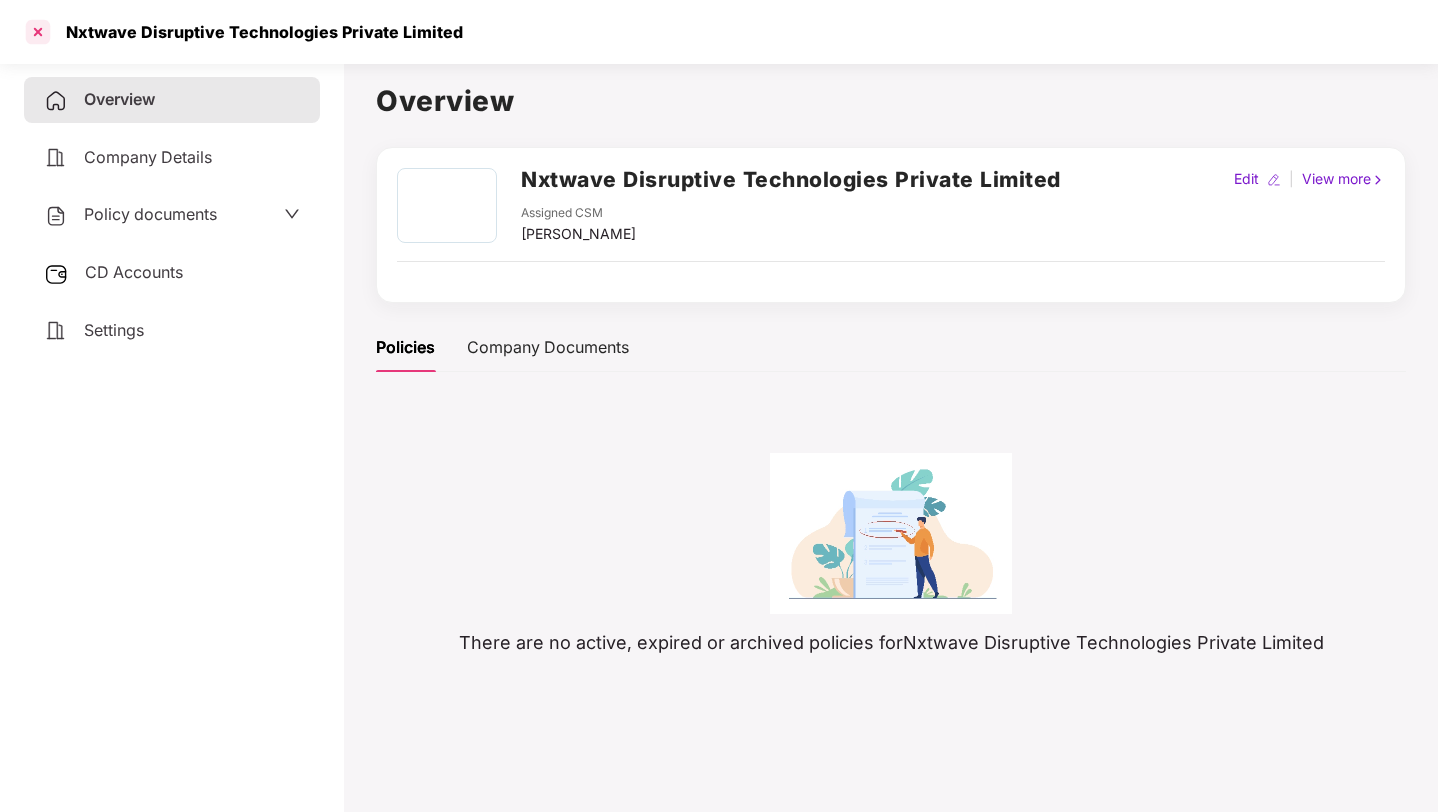 click at bounding box center (38, 32) 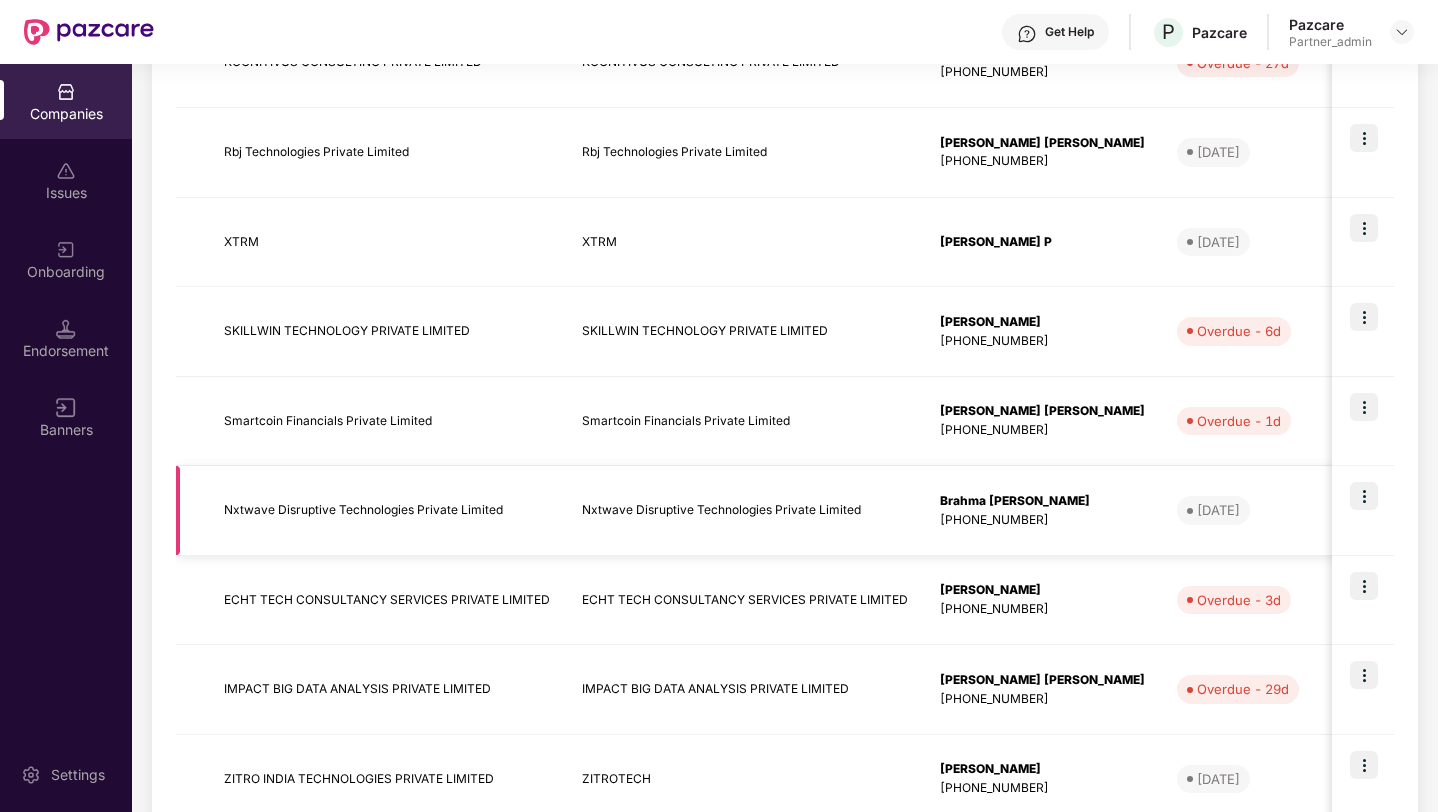 scroll, scrollTop: 520, scrollLeft: 0, axis: vertical 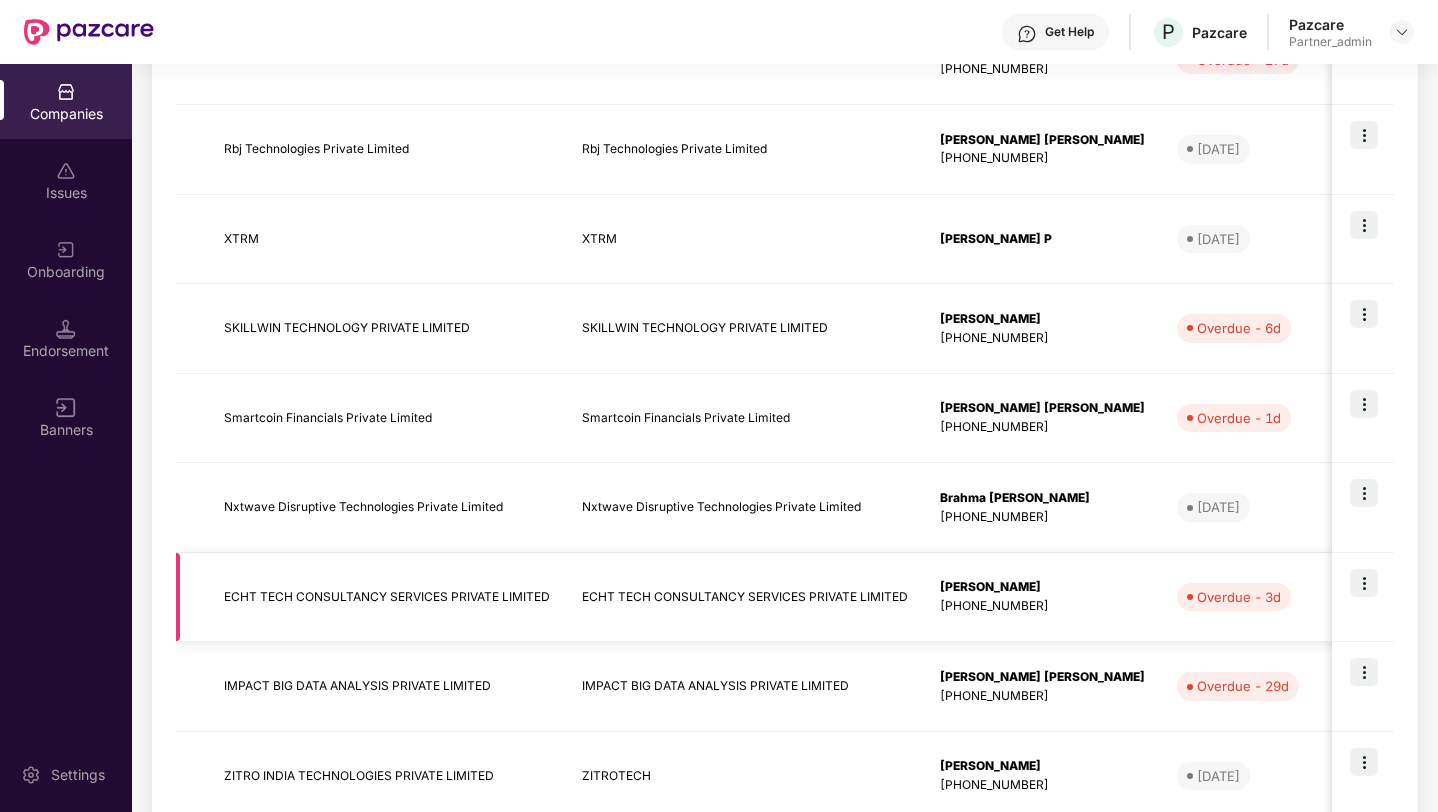 click on "ECHT TECH CONSULTANCY SERVICES PRIVATE LIMITED" at bounding box center (387, 598) 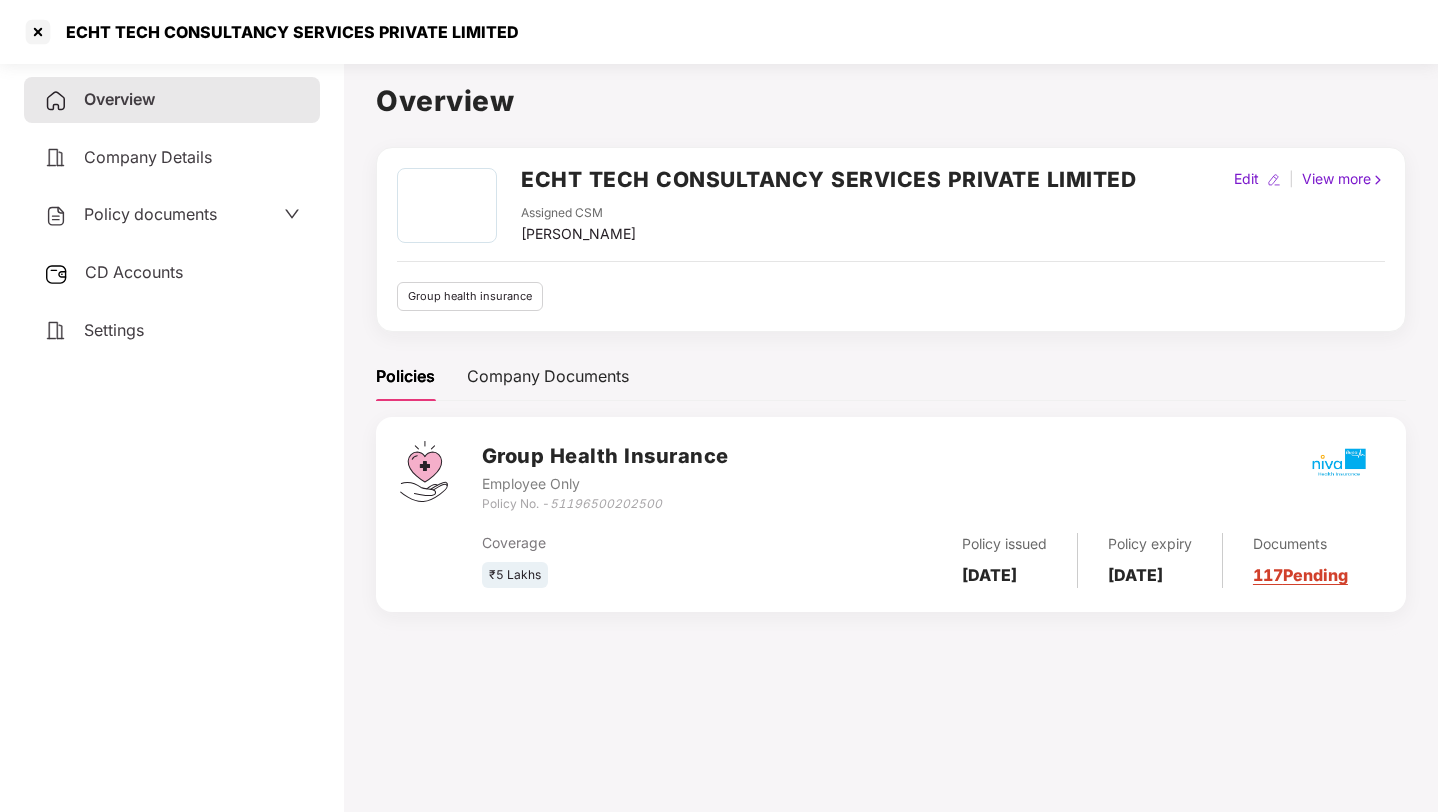 click on "Documents 117  Pending" at bounding box center (1285, 560) 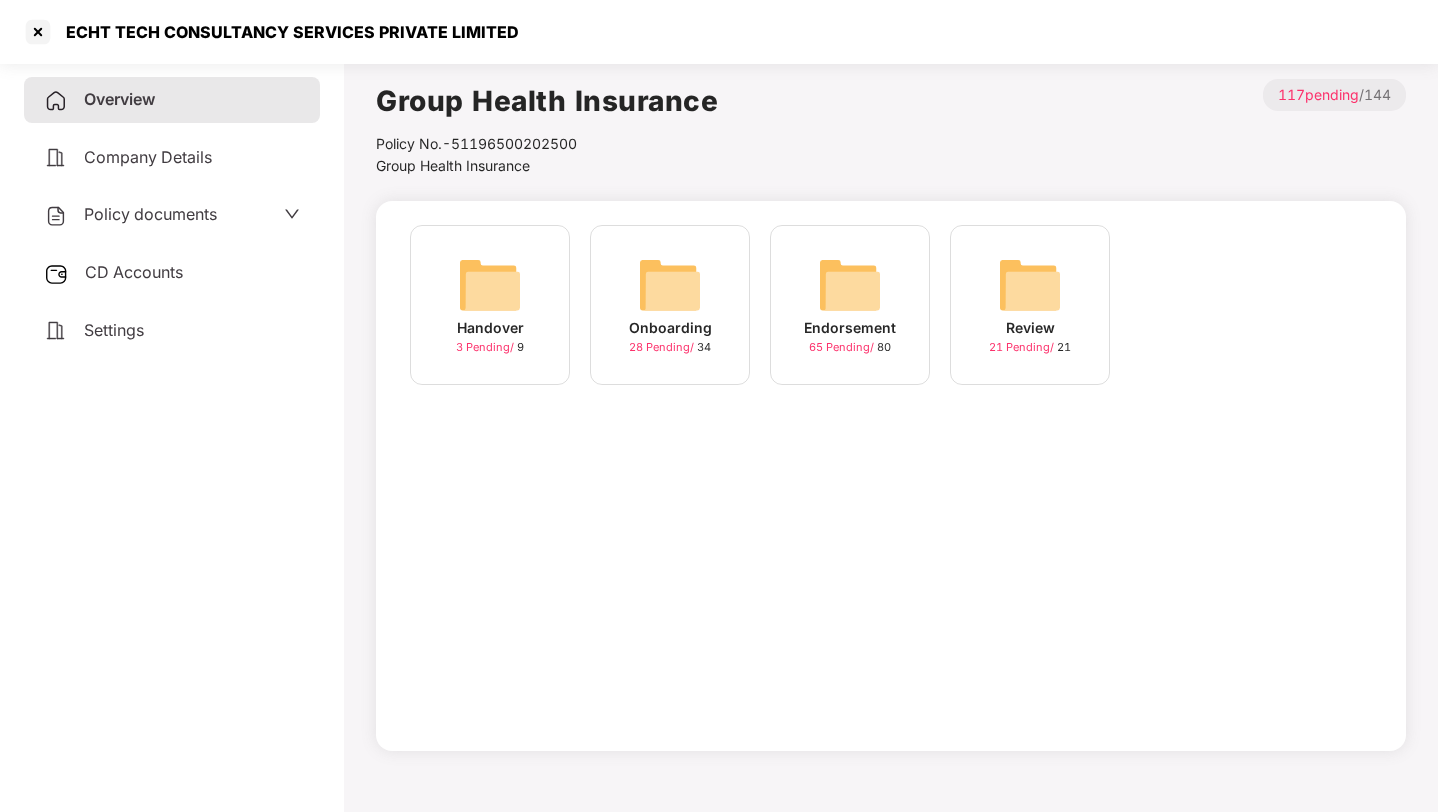 click on "Onboarding 28 Pending  /     34" at bounding box center [670, 305] 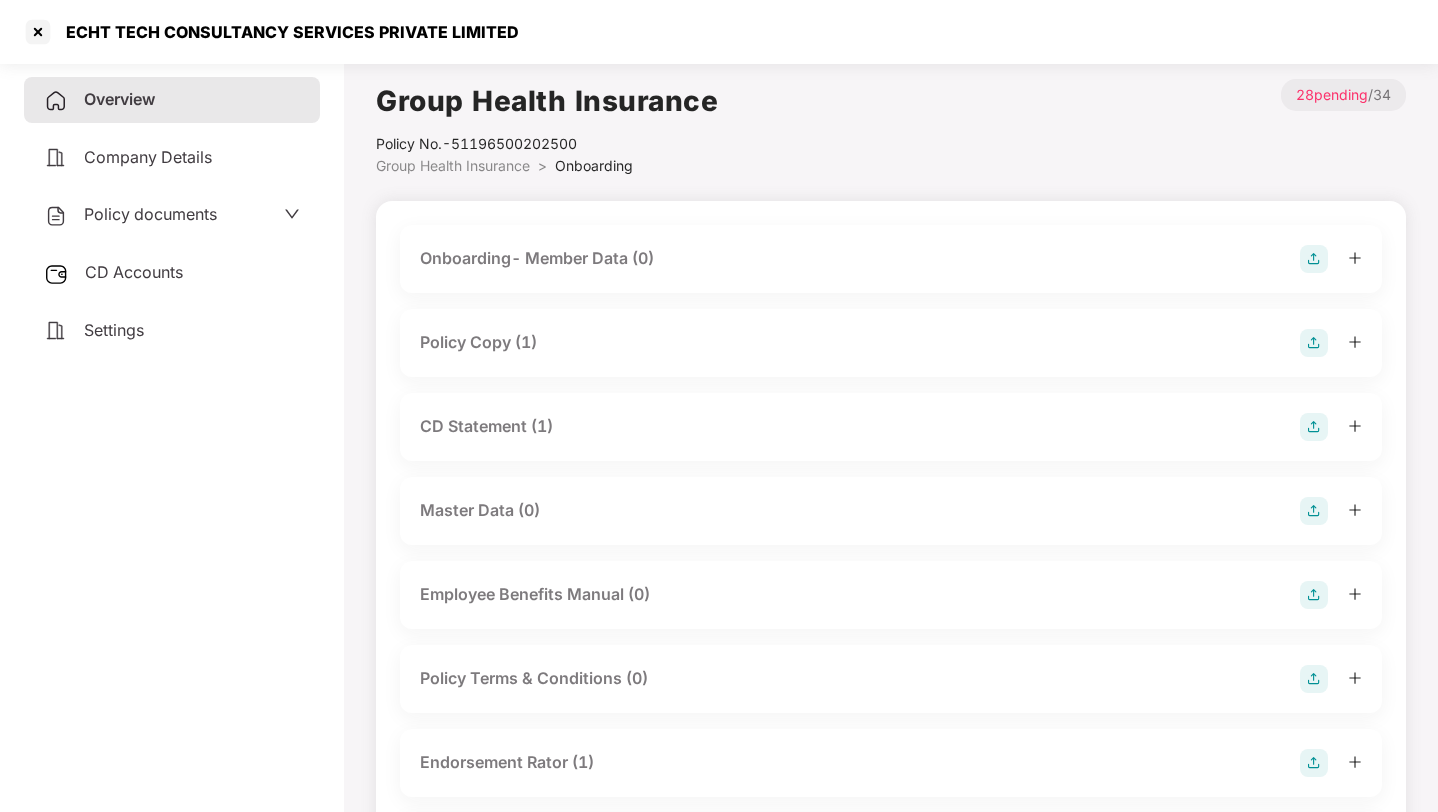 click on "Employee Benefits Manual (0)" at bounding box center [535, 594] 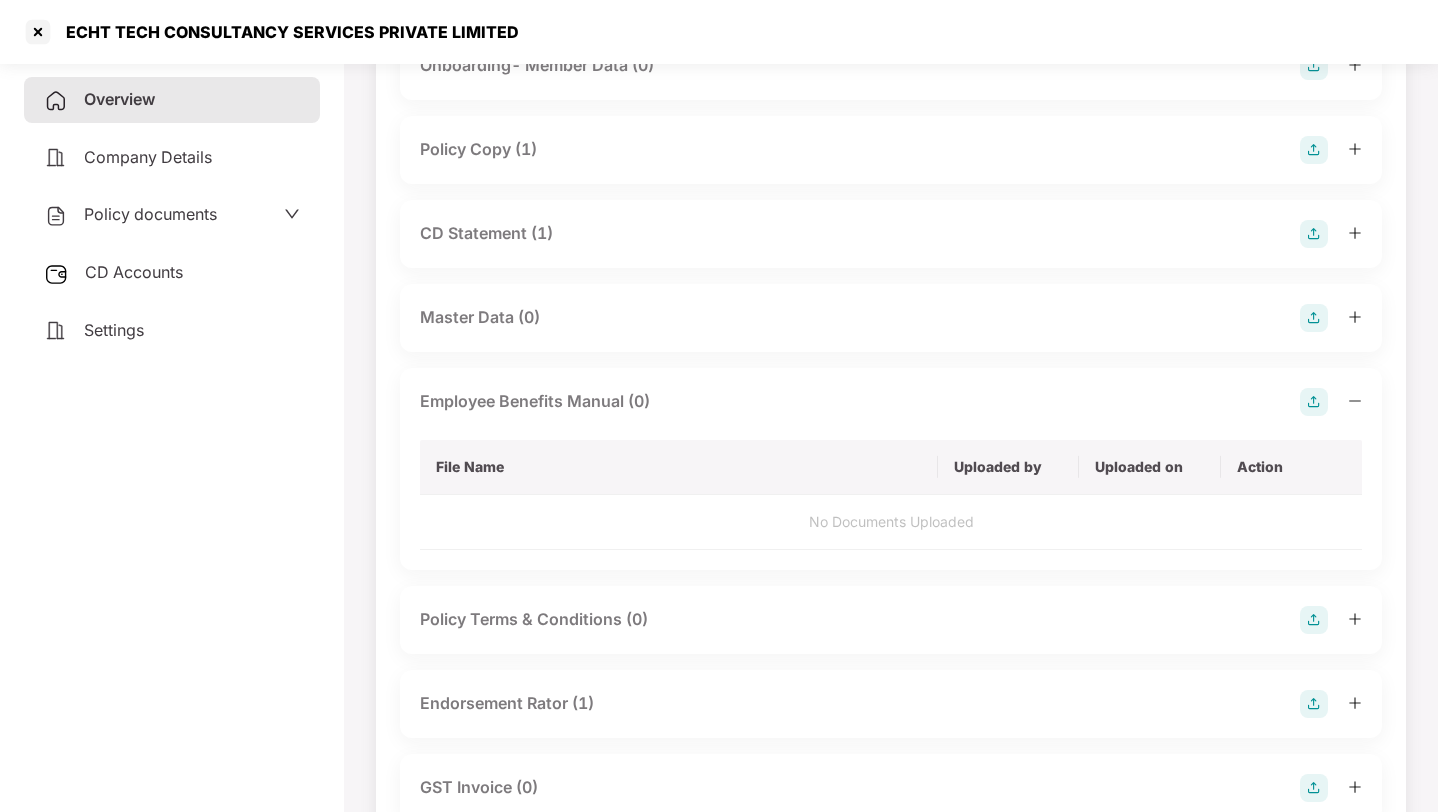 scroll, scrollTop: 211, scrollLeft: 0, axis: vertical 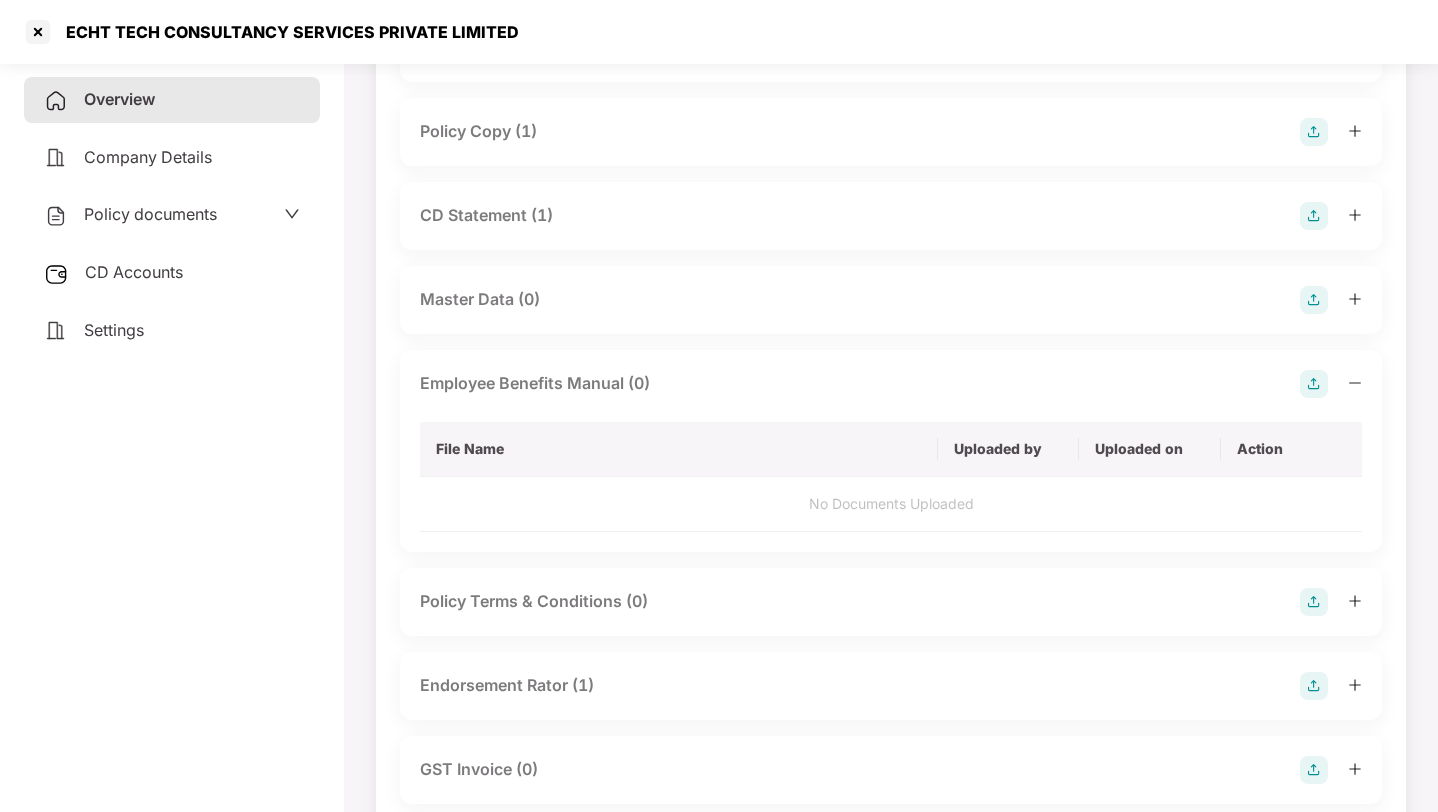 click at bounding box center (1314, 384) 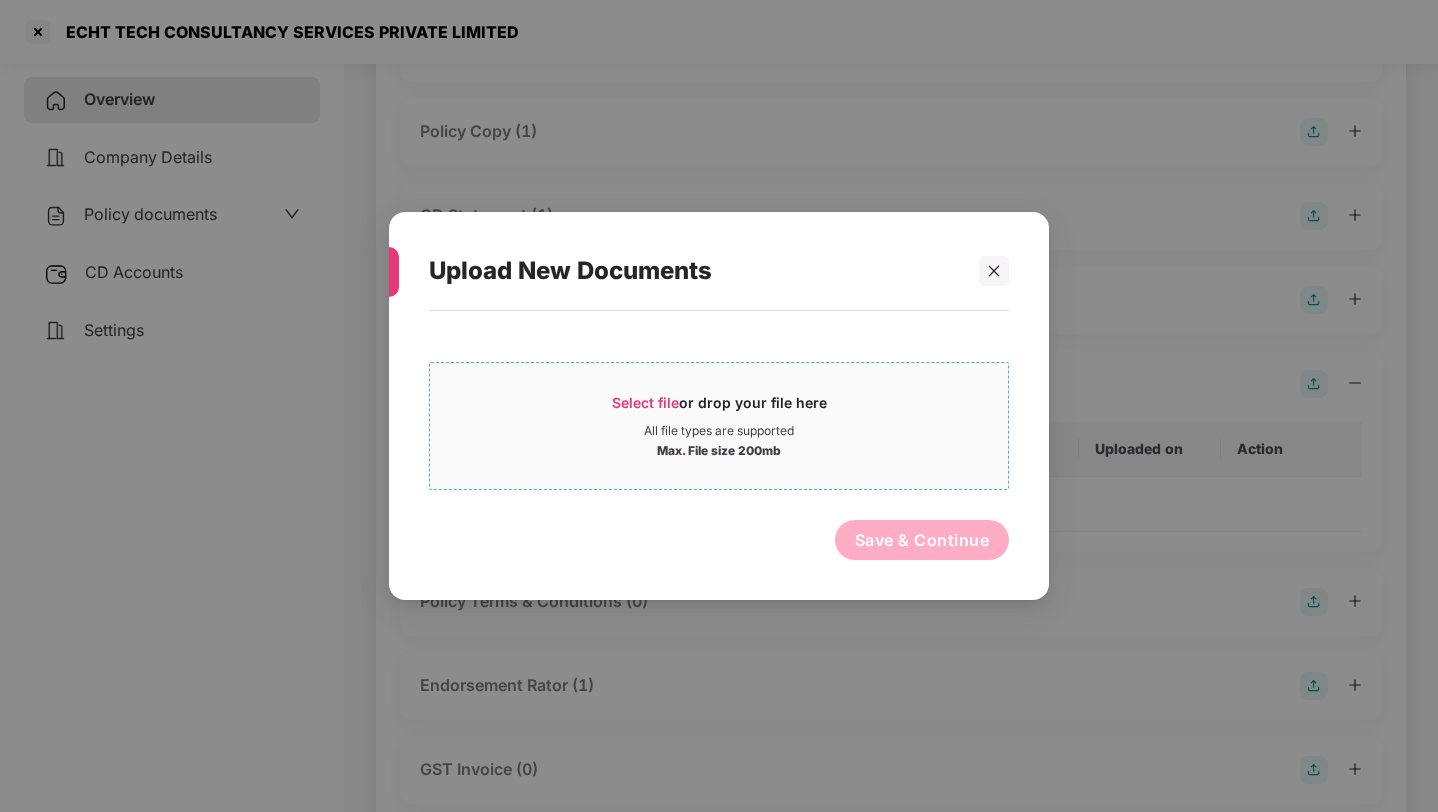 click on "Max. File size 200mb" at bounding box center (719, 449) 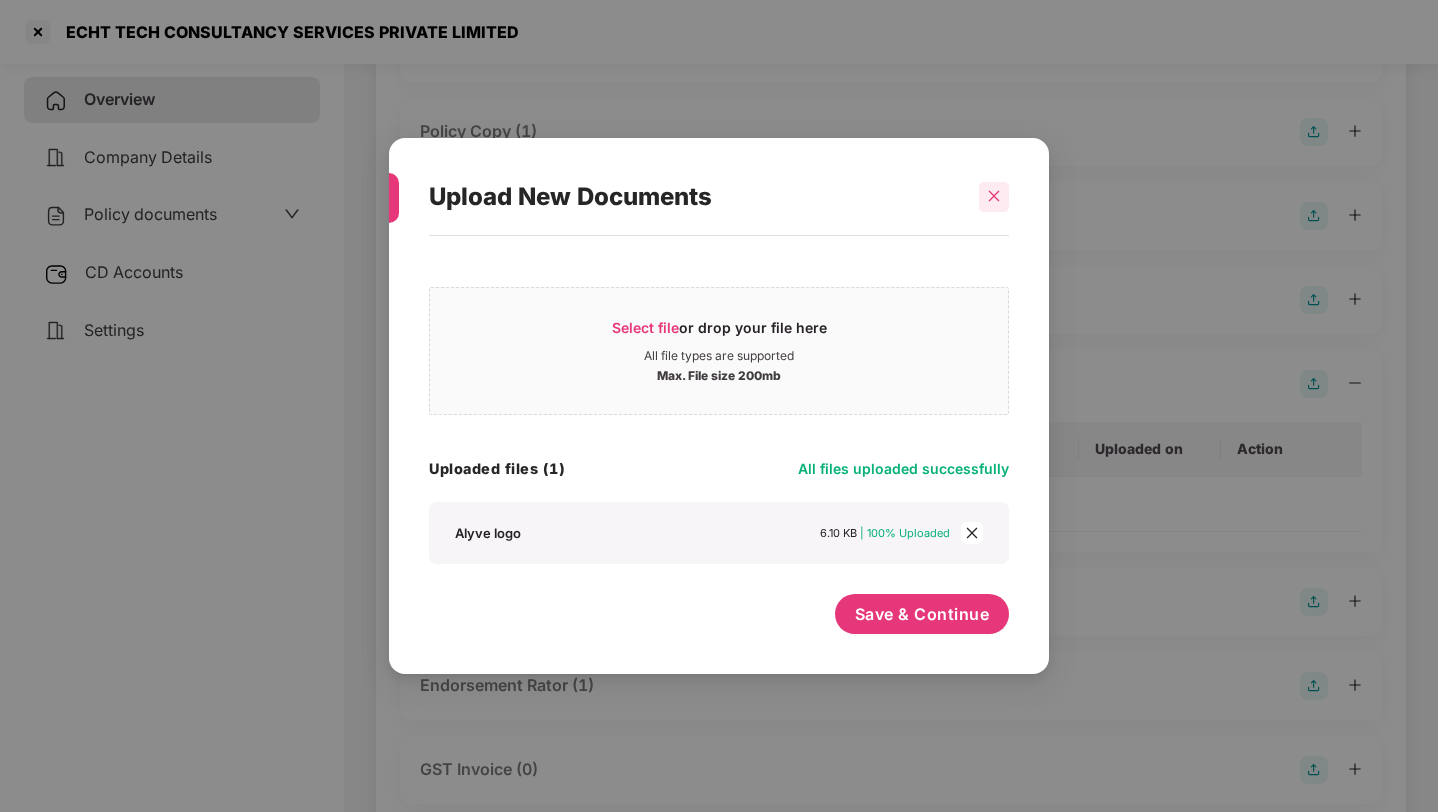click at bounding box center [994, 197] 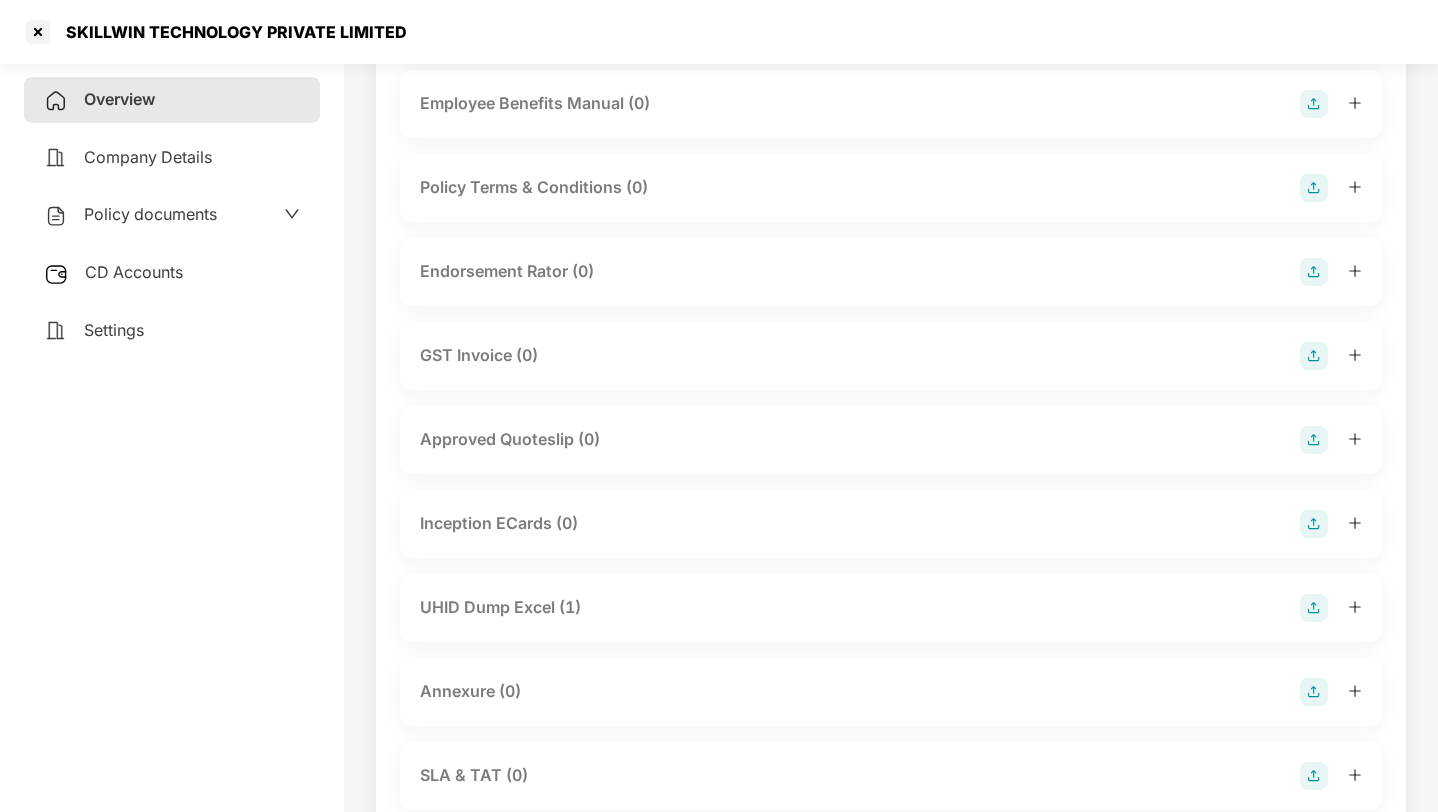 scroll, scrollTop: 510, scrollLeft: 0, axis: vertical 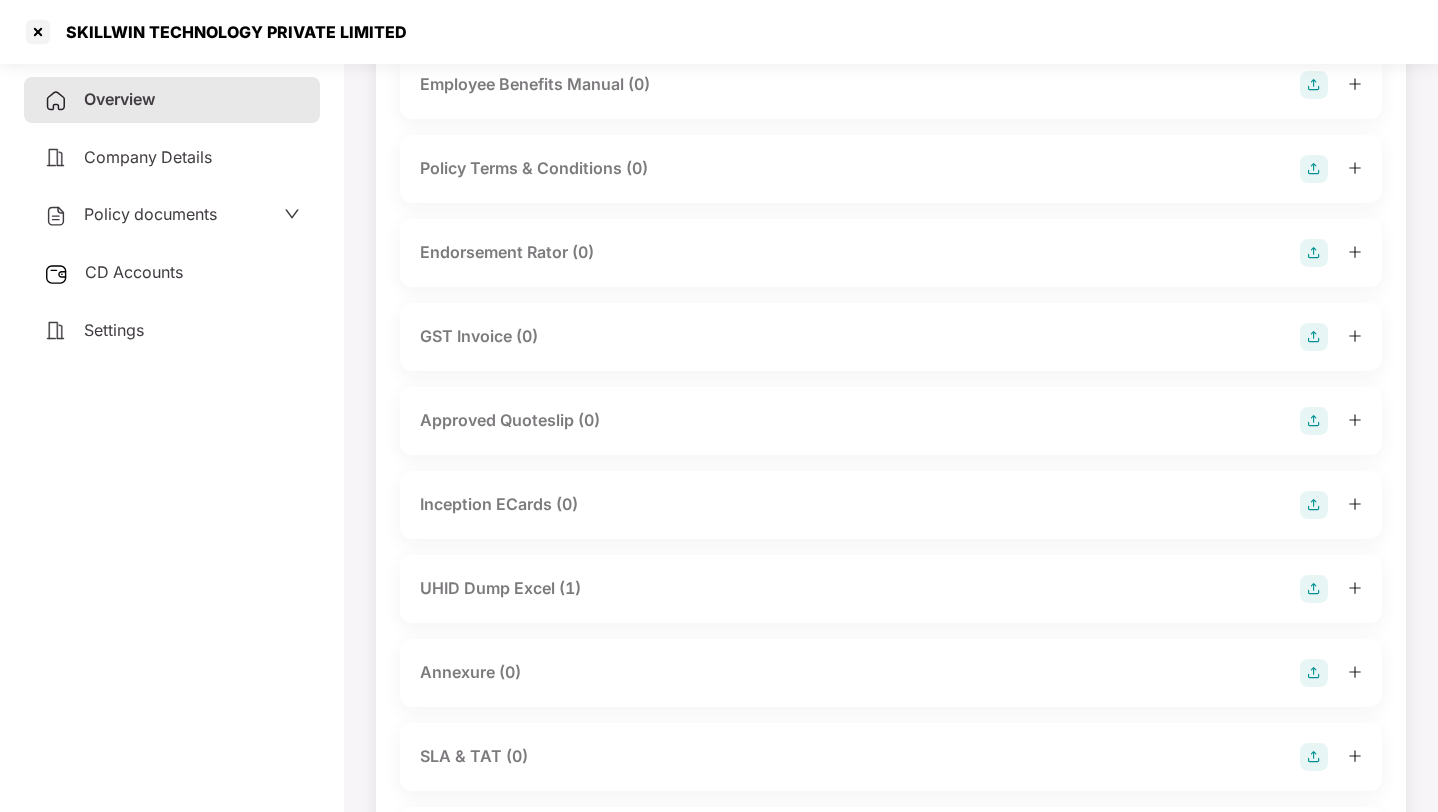 click on "Inception ECards (0)" at bounding box center (499, 504) 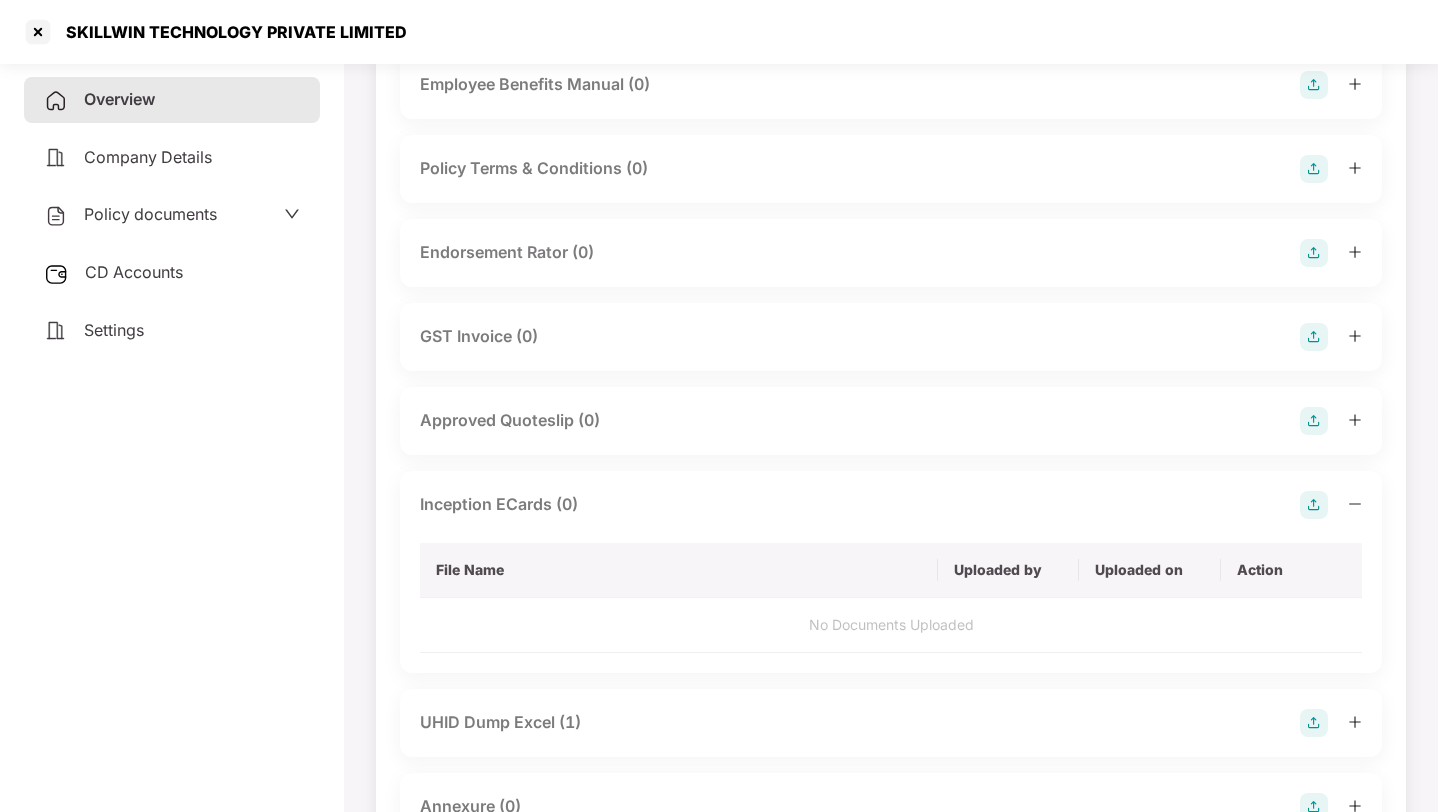 click at bounding box center (1314, 505) 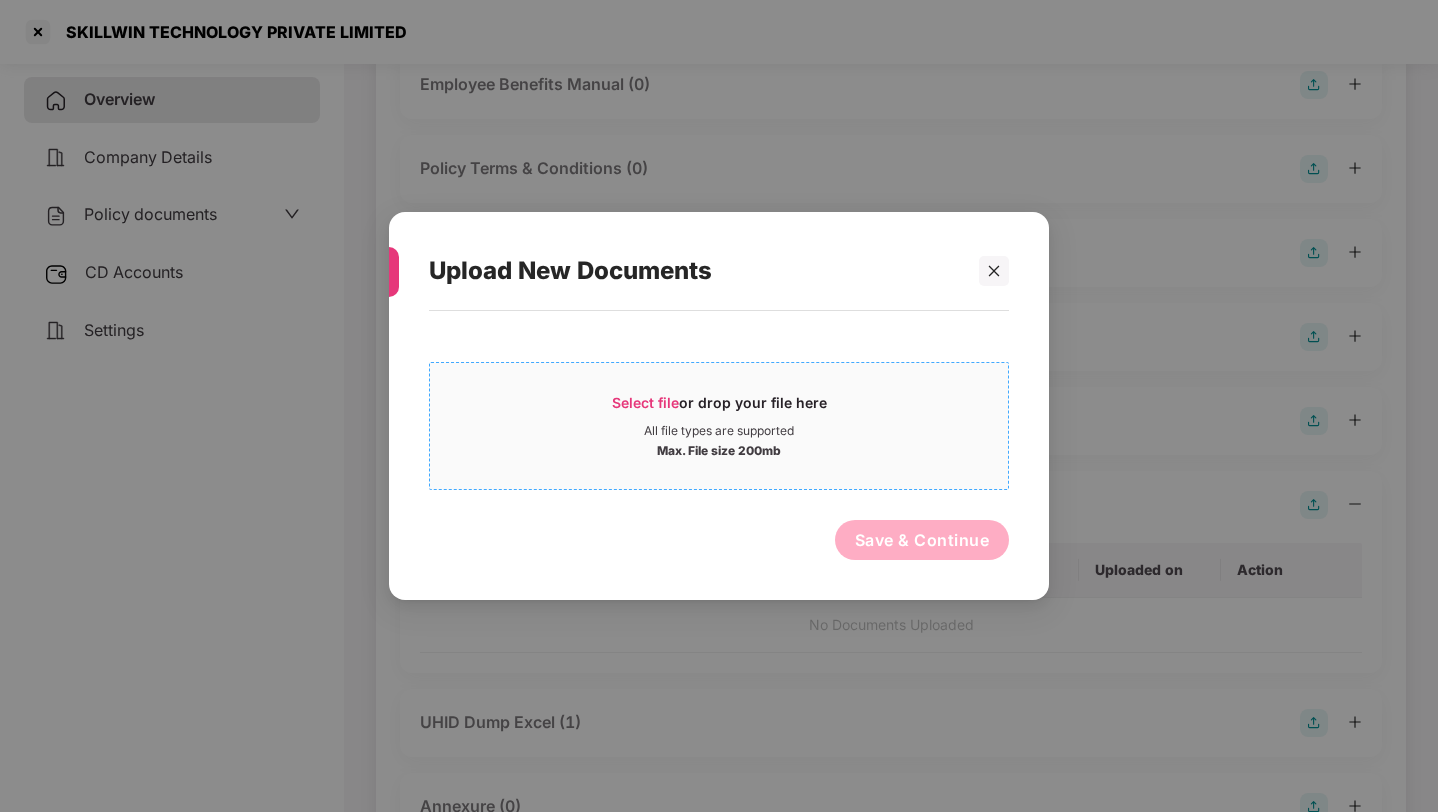 click on "All file types are supported" at bounding box center [719, 431] 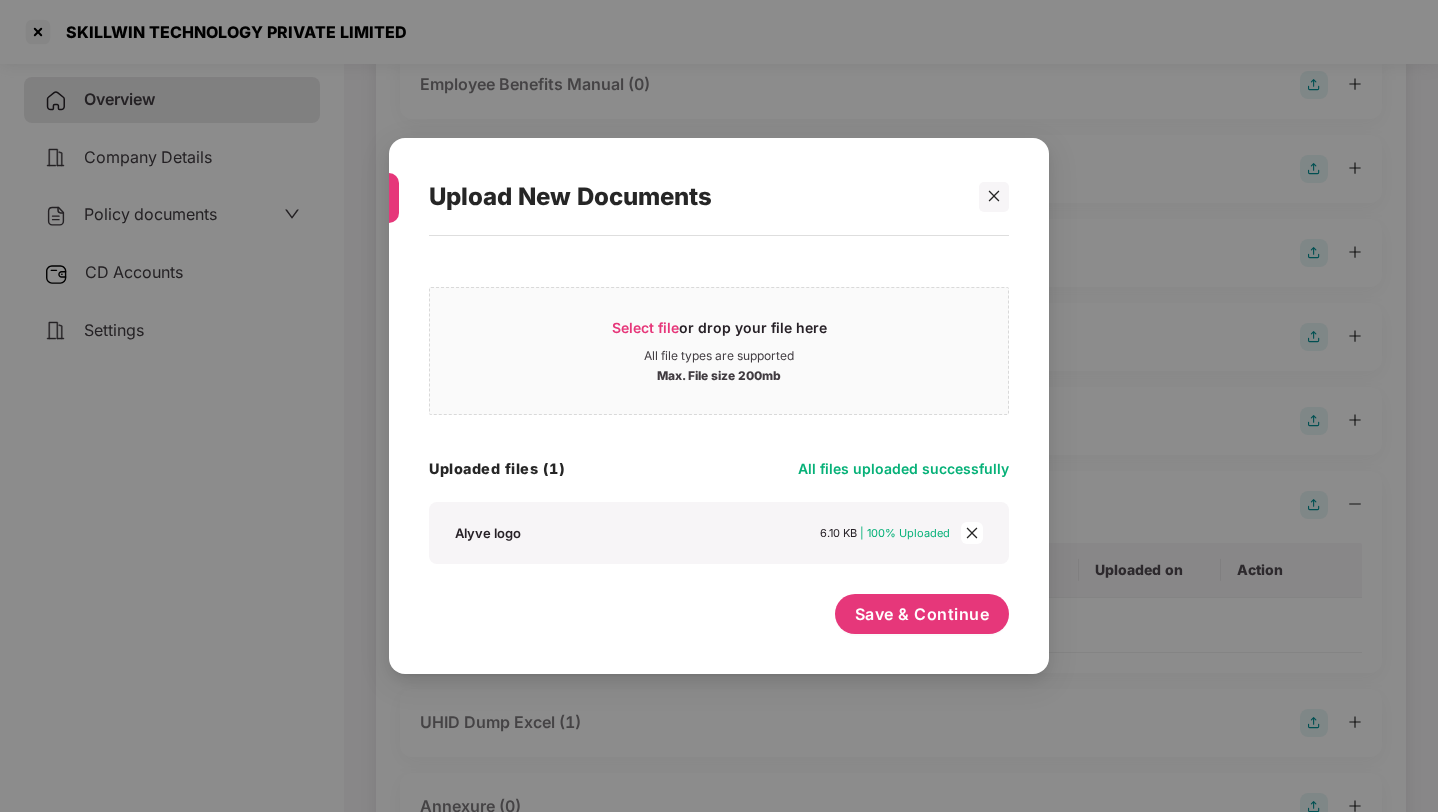 click 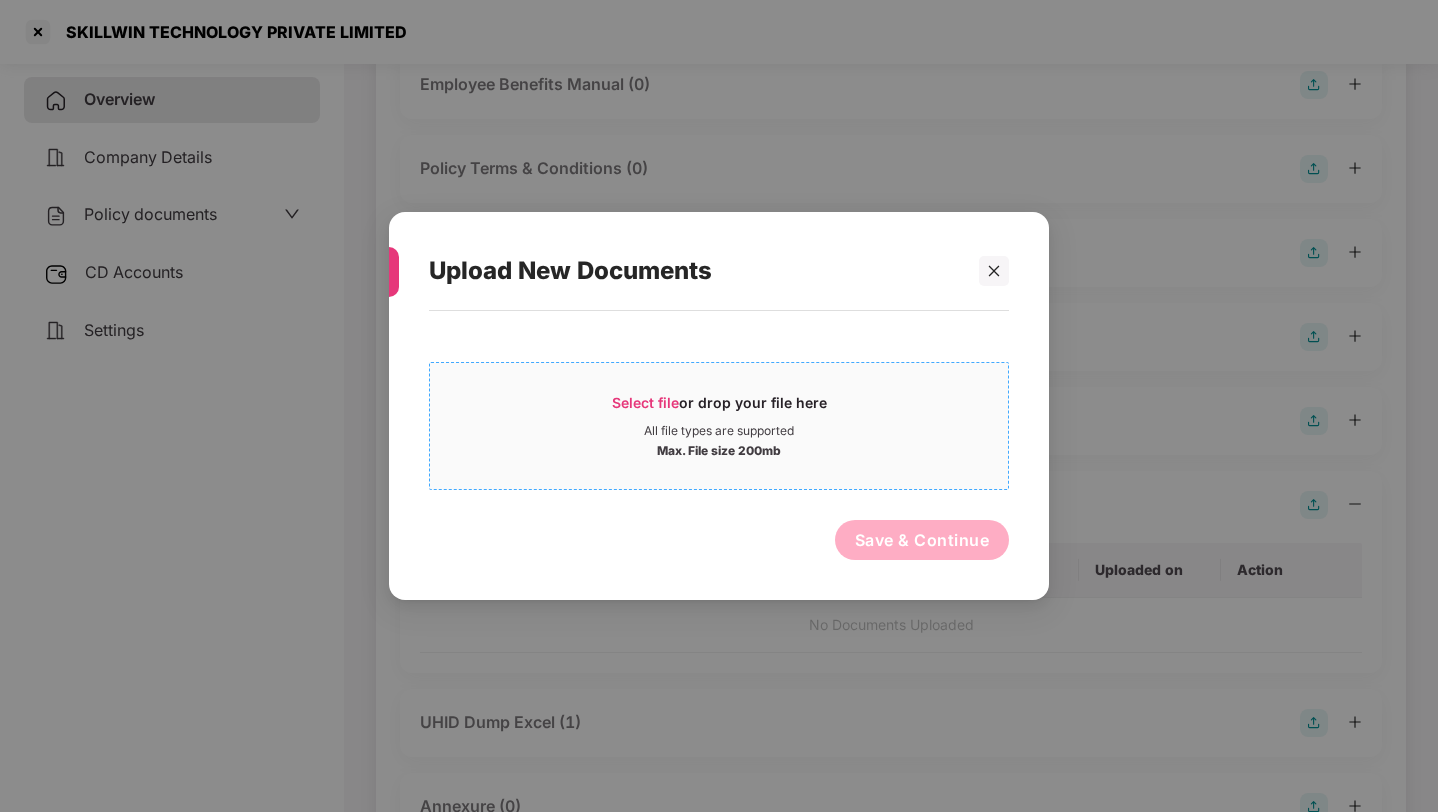 click on "All file types are supported" at bounding box center (719, 431) 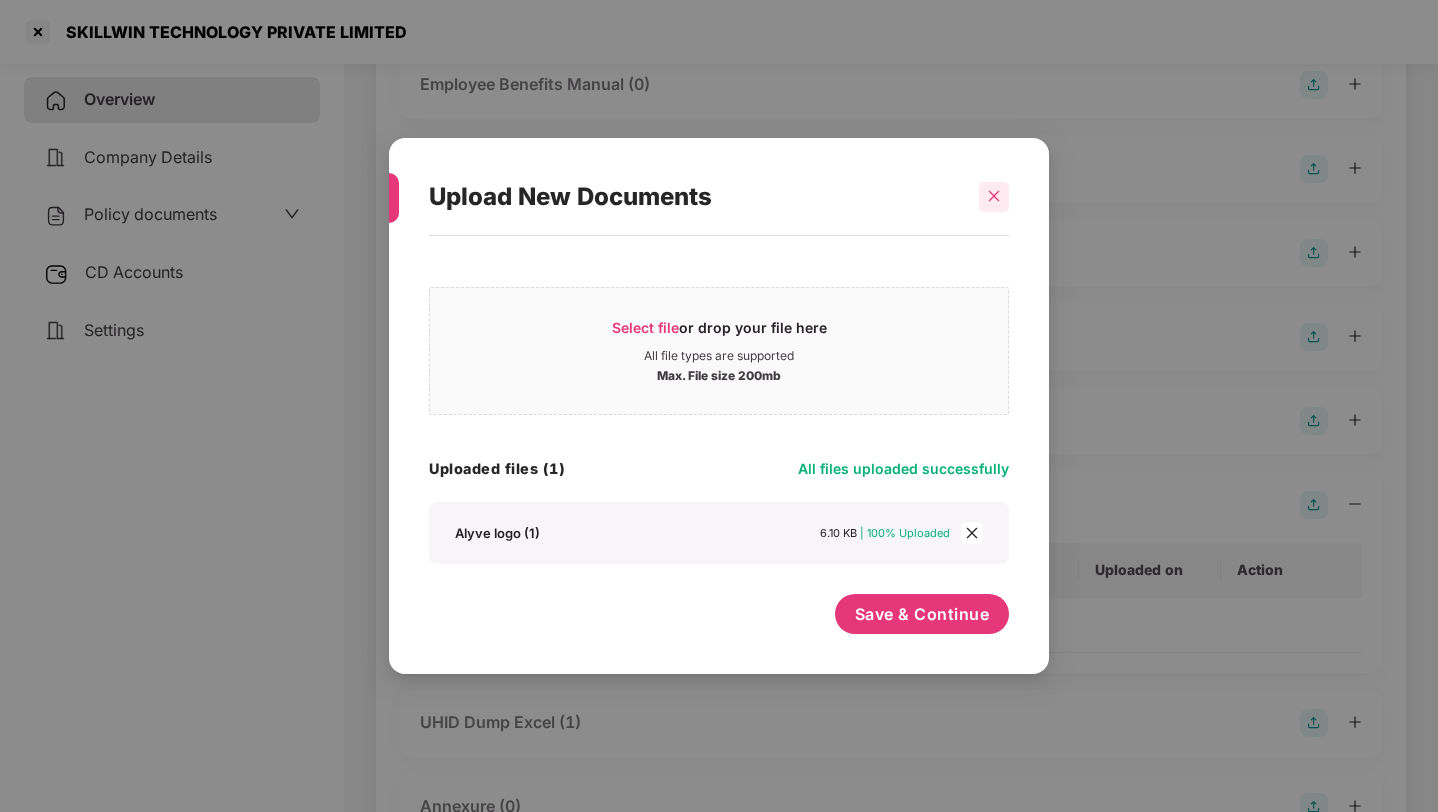 click at bounding box center (994, 197) 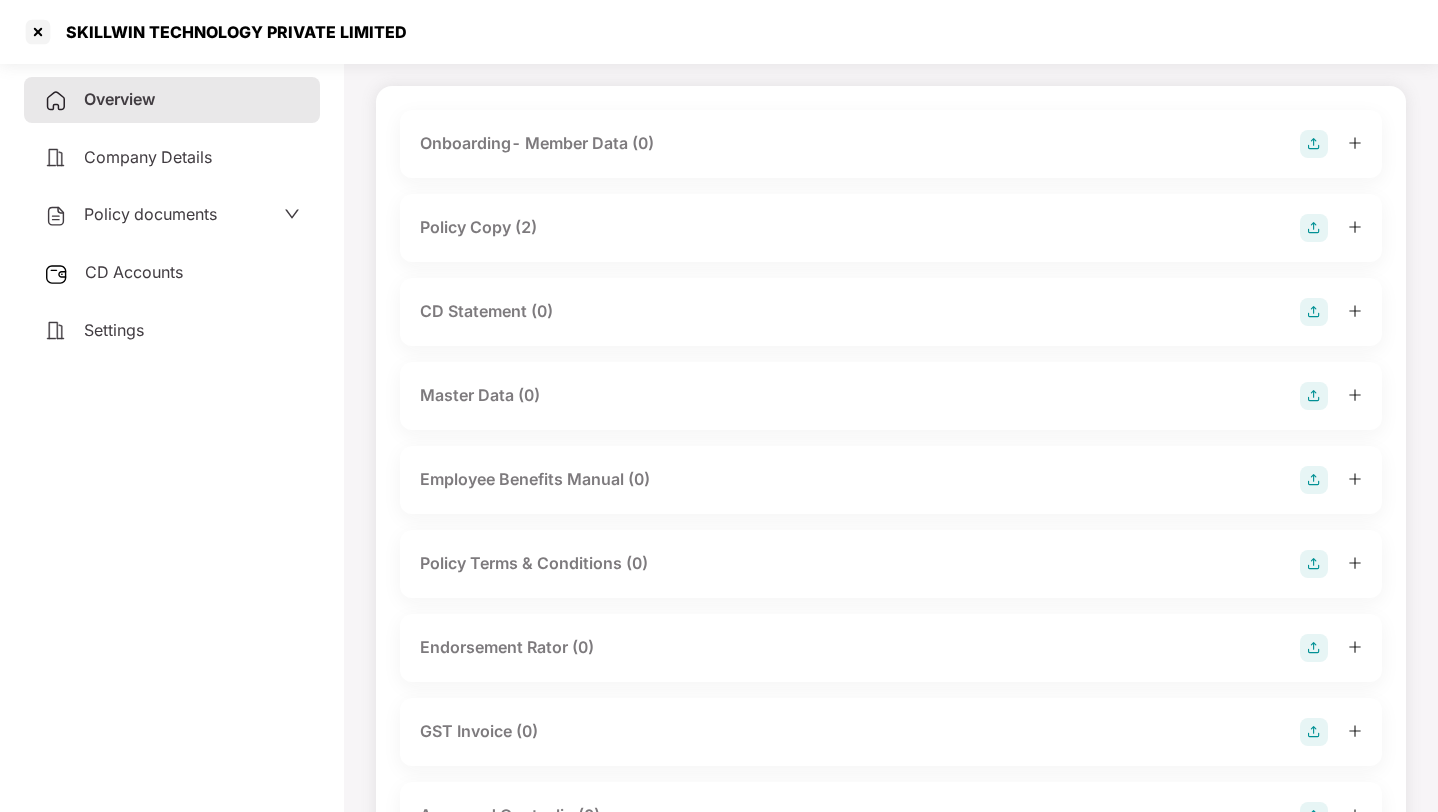 scroll, scrollTop: 0, scrollLeft: 0, axis: both 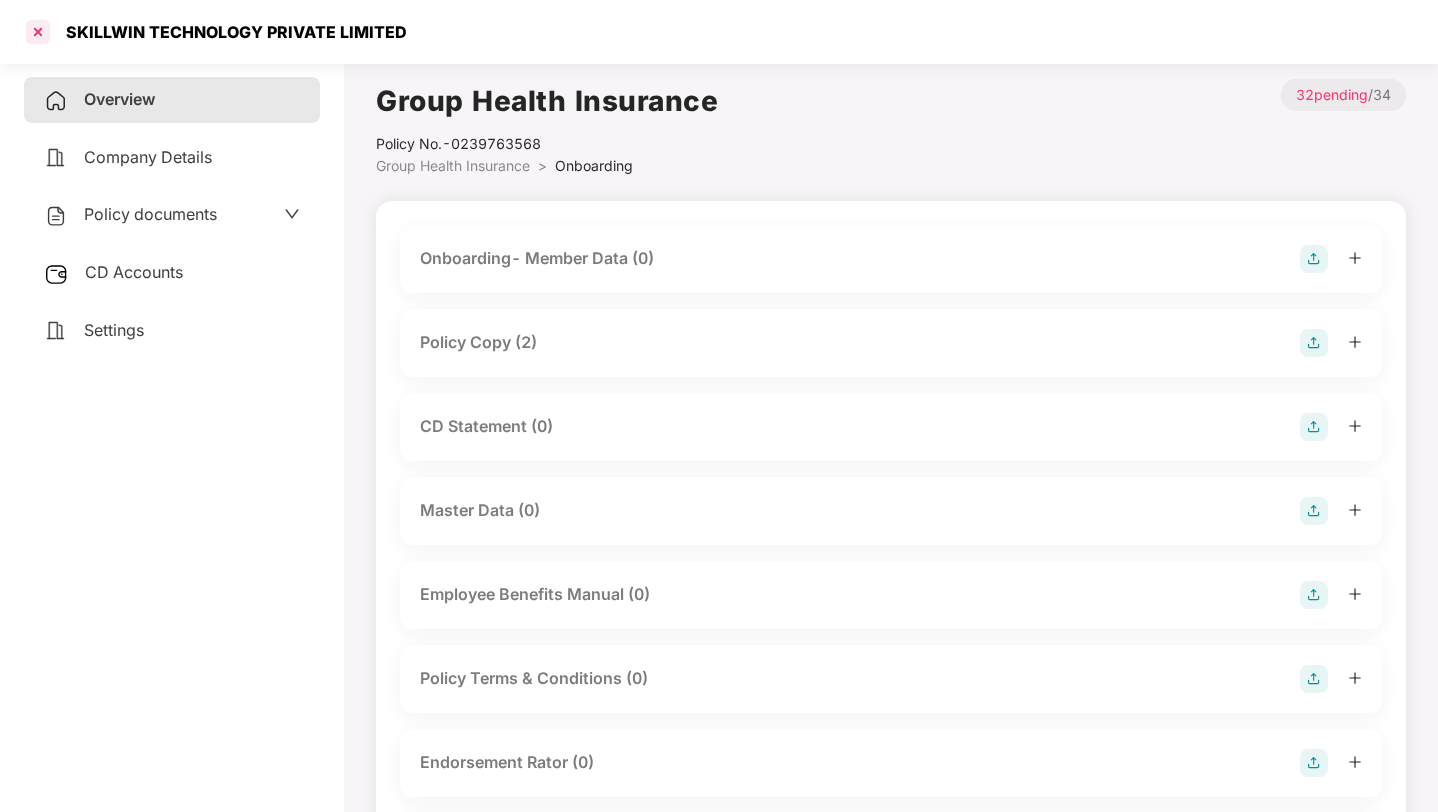 click at bounding box center (38, 32) 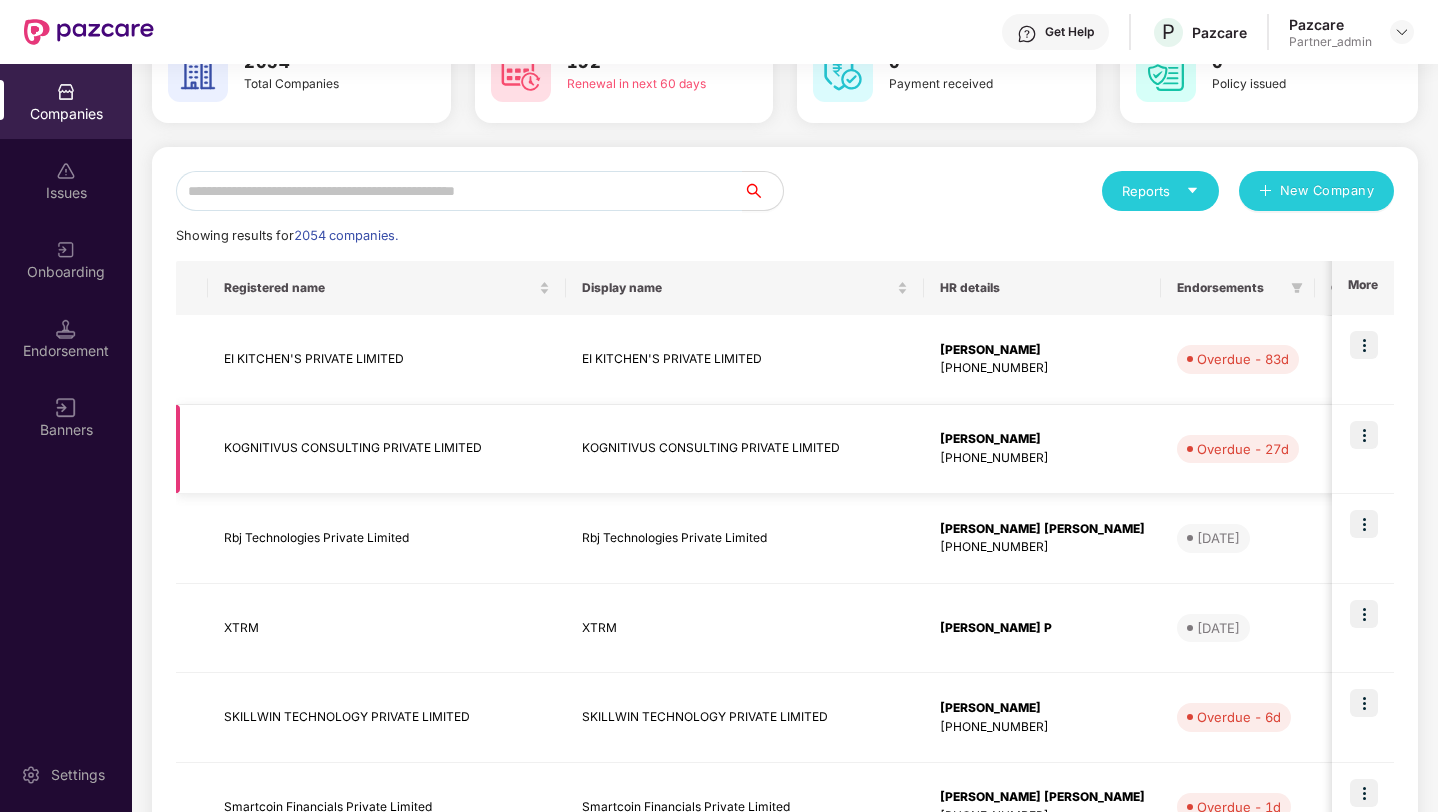 scroll, scrollTop: 155, scrollLeft: 0, axis: vertical 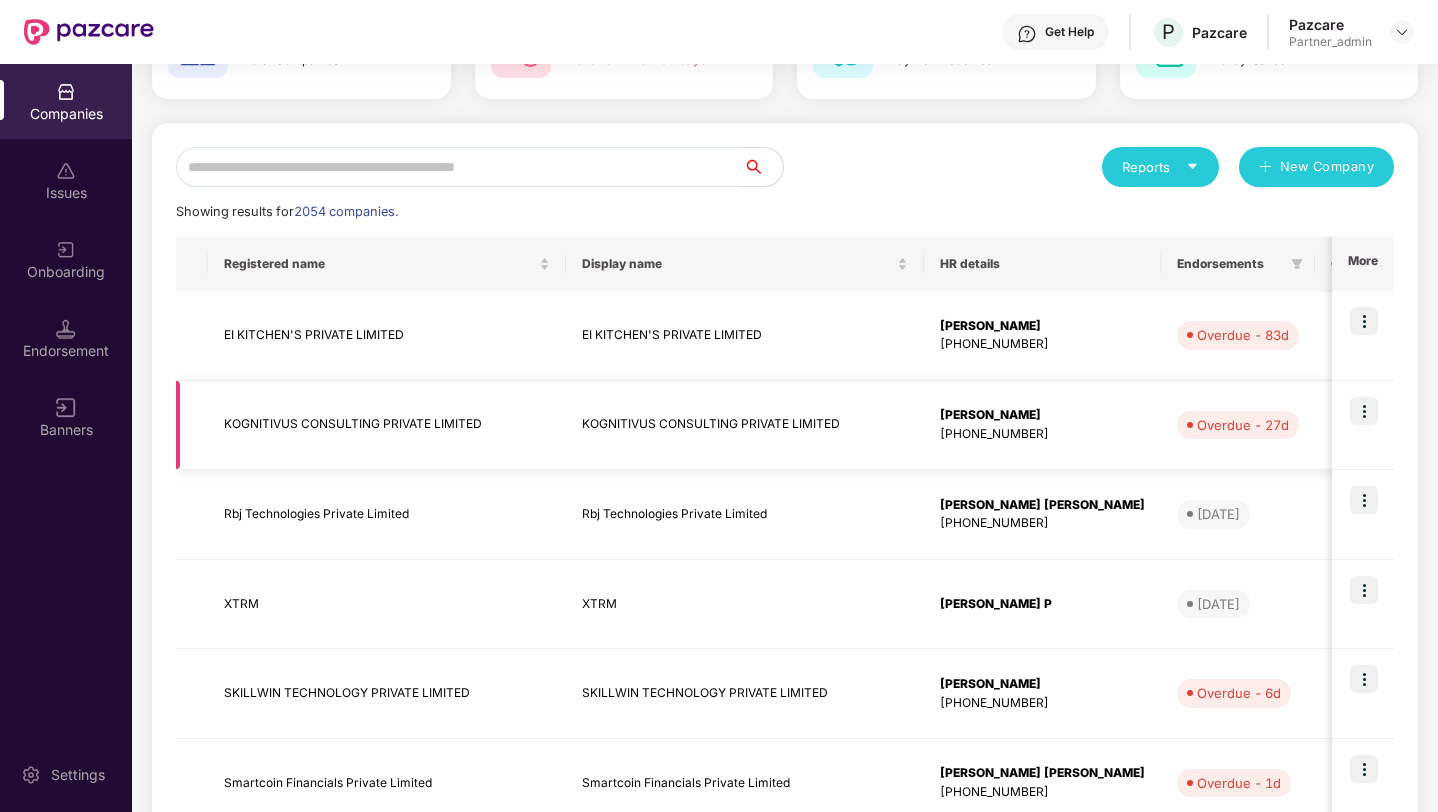 click at bounding box center [1364, 411] 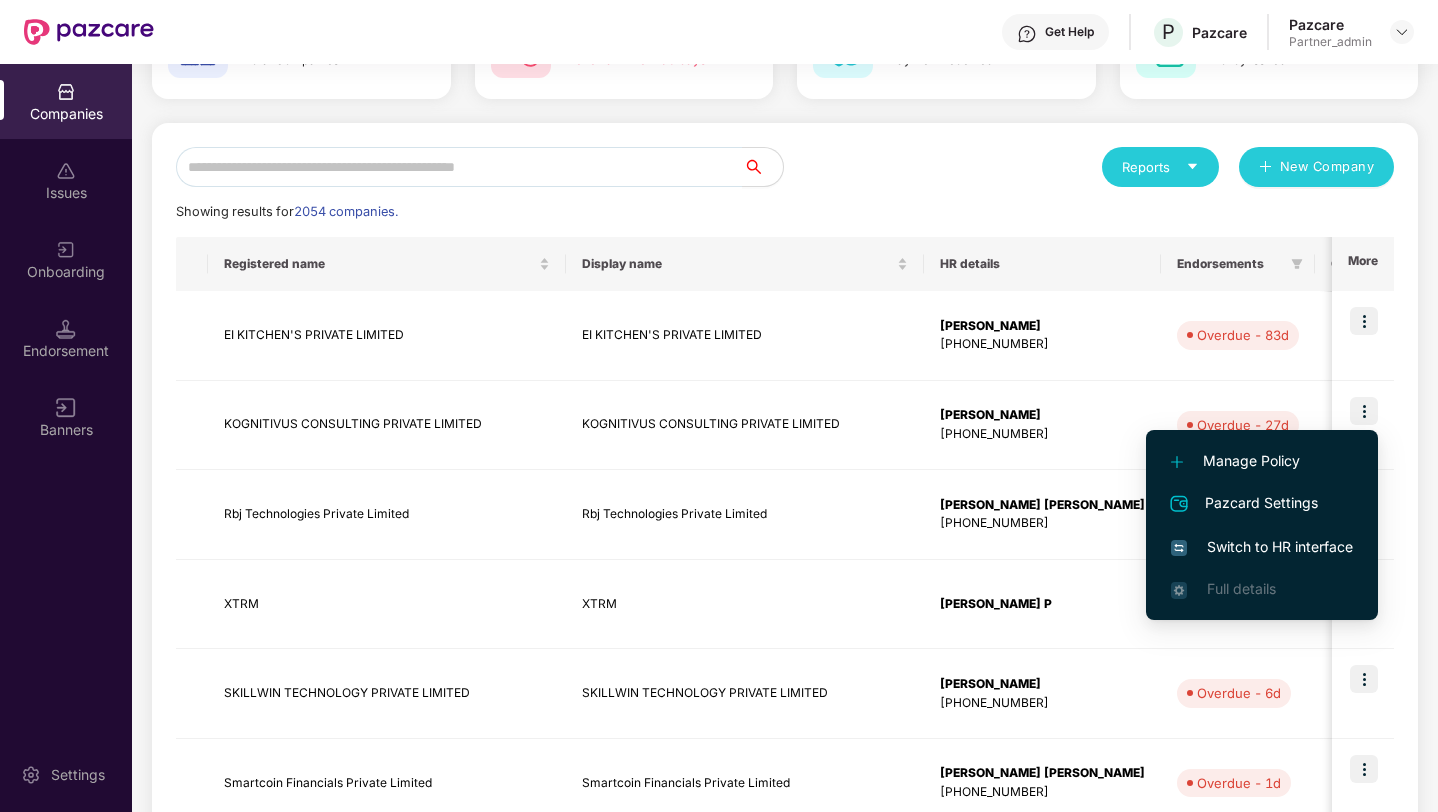 click on "Manage Policy" at bounding box center (1262, 461) 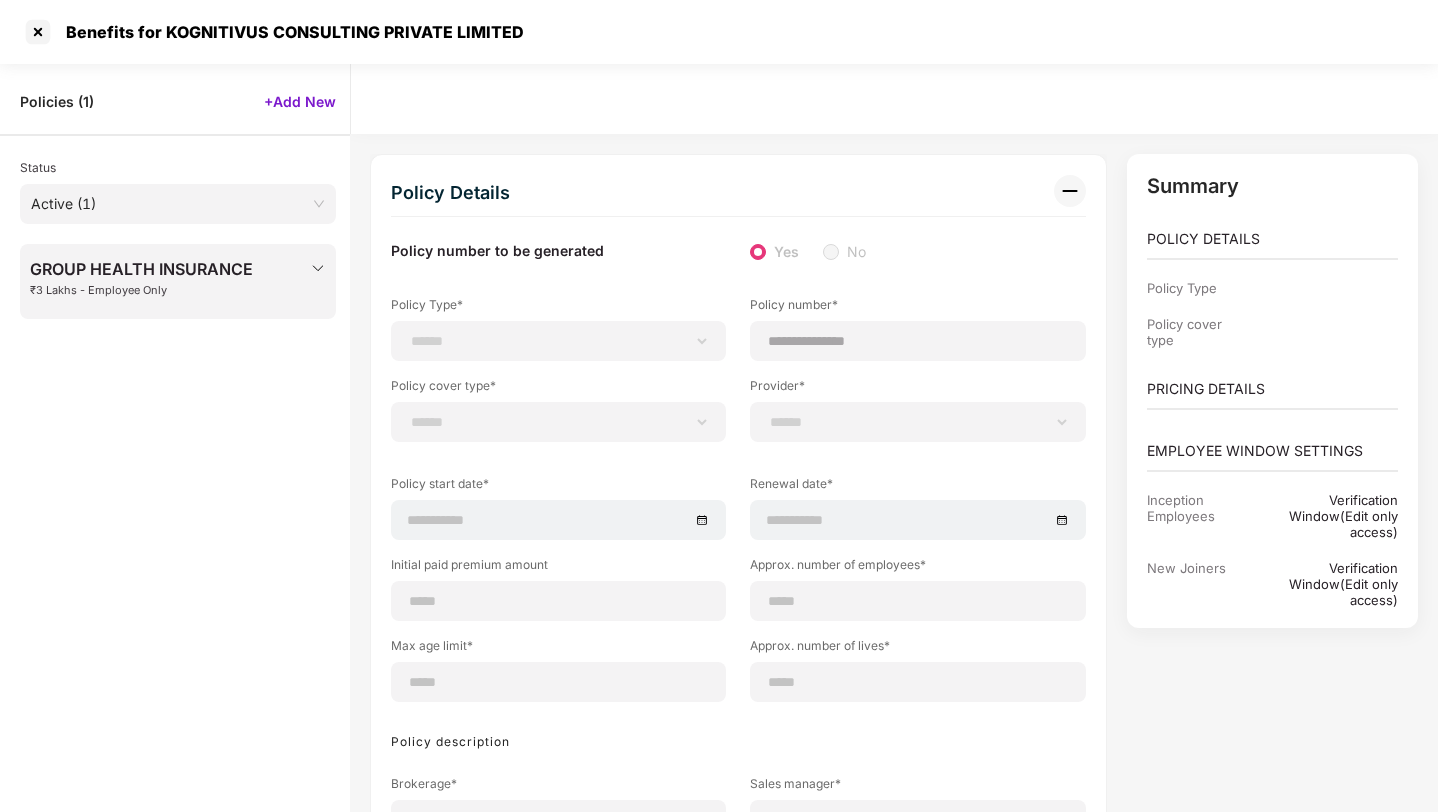 scroll, scrollTop: 0, scrollLeft: 0, axis: both 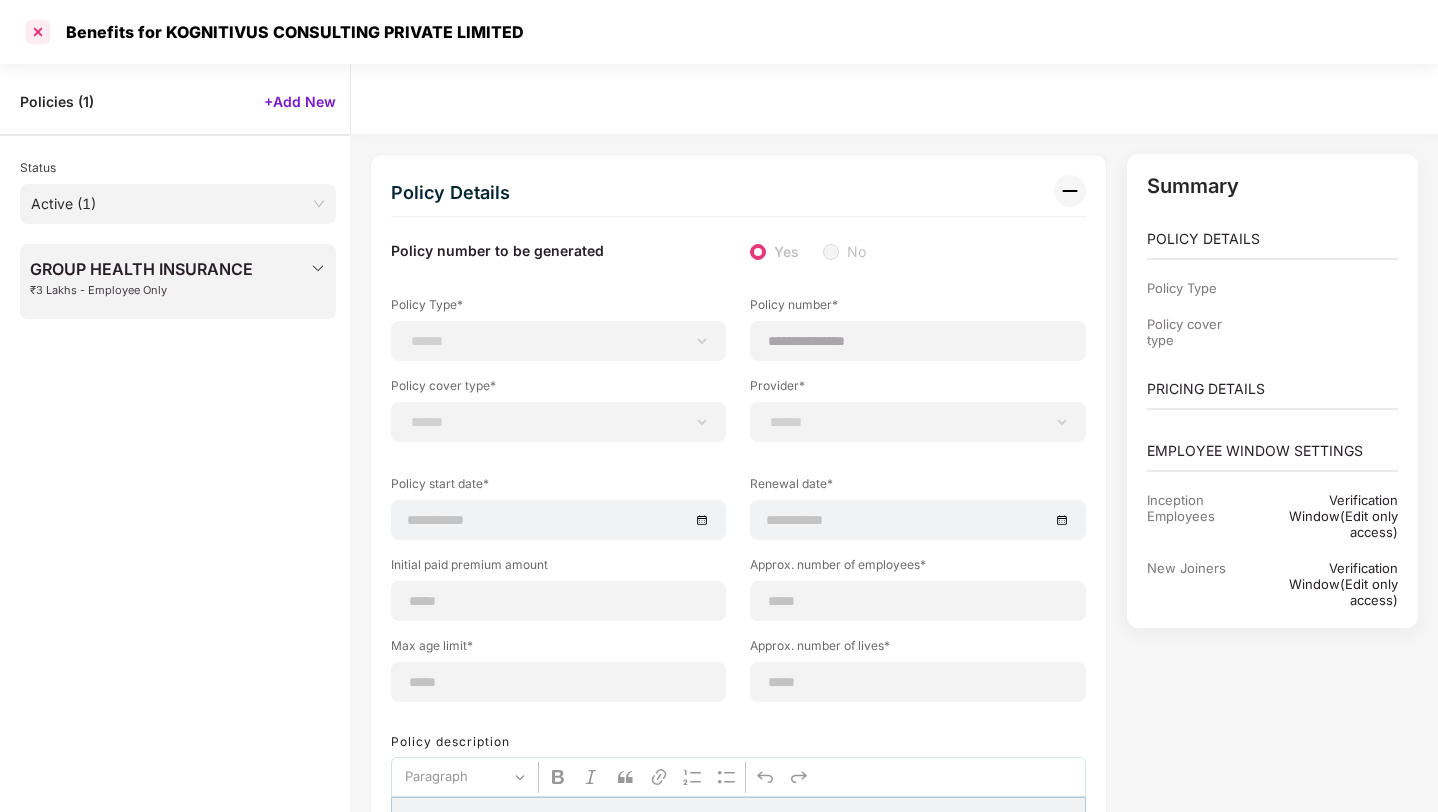 click at bounding box center [38, 32] 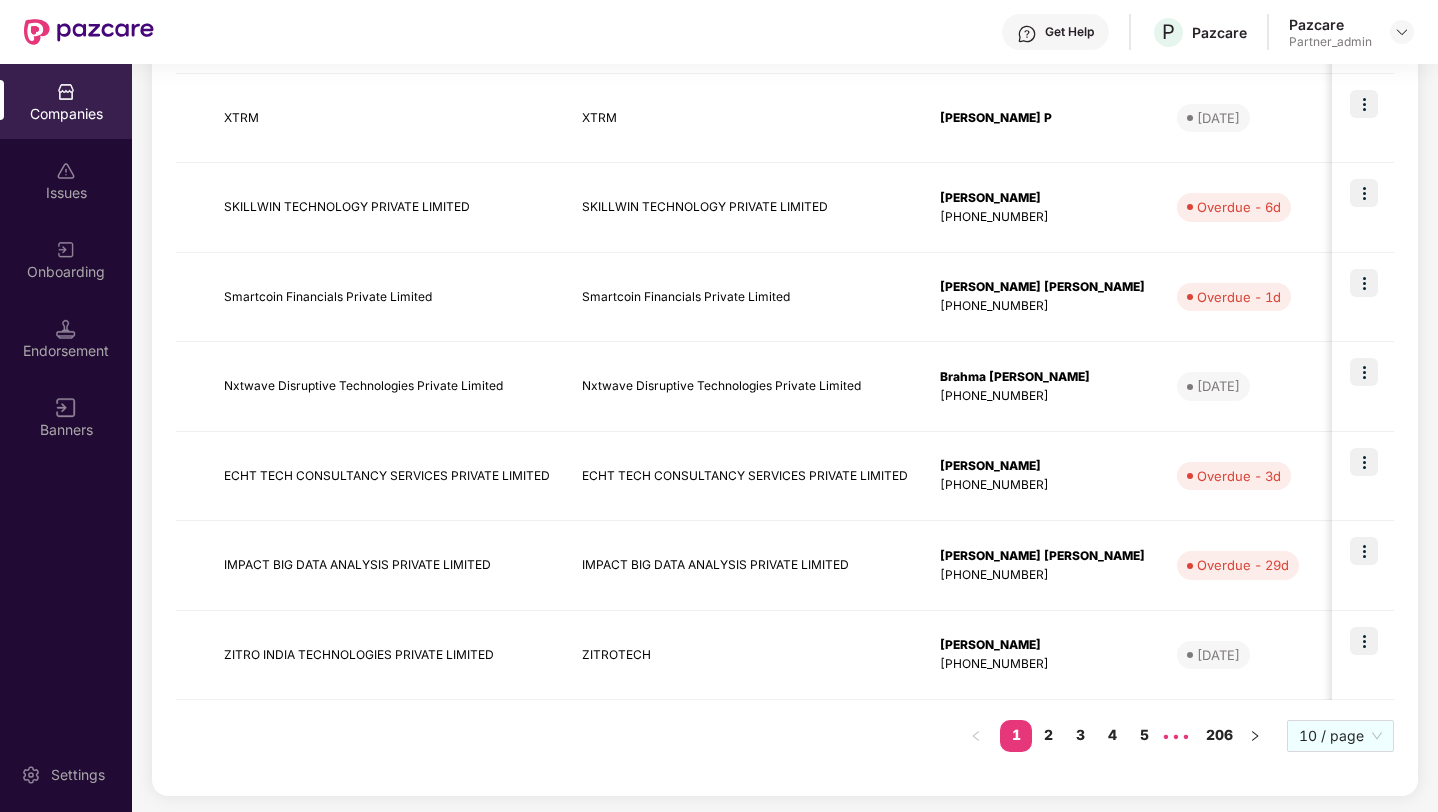 scroll, scrollTop: 0, scrollLeft: 0, axis: both 